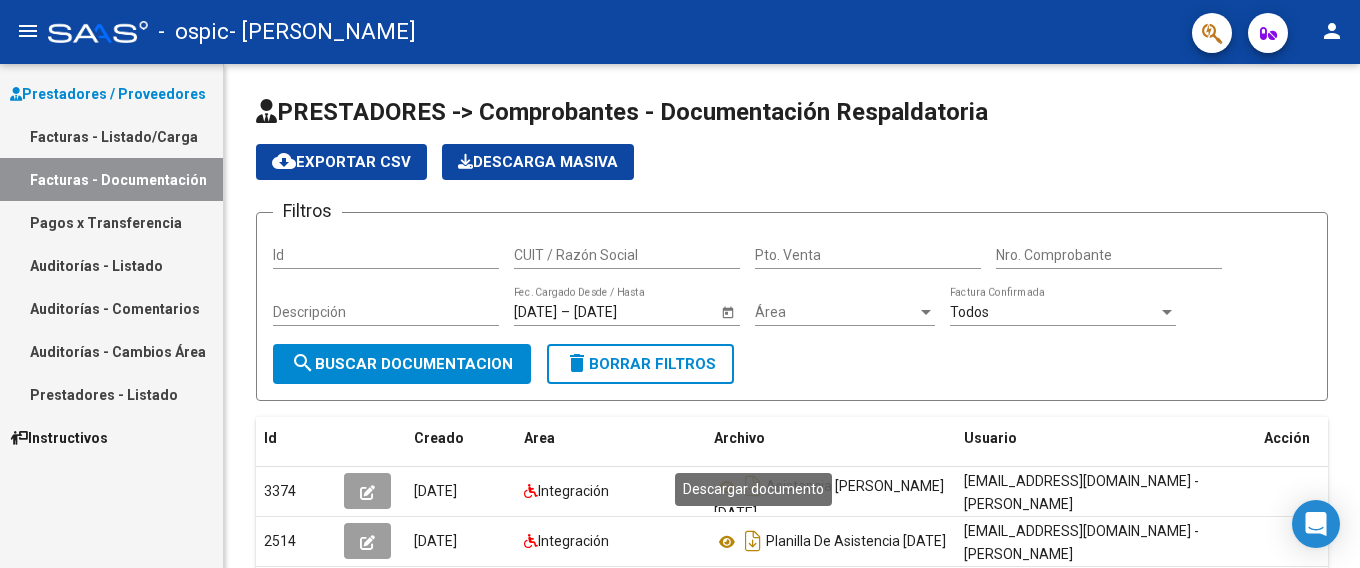 scroll, scrollTop: 0, scrollLeft: 0, axis: both 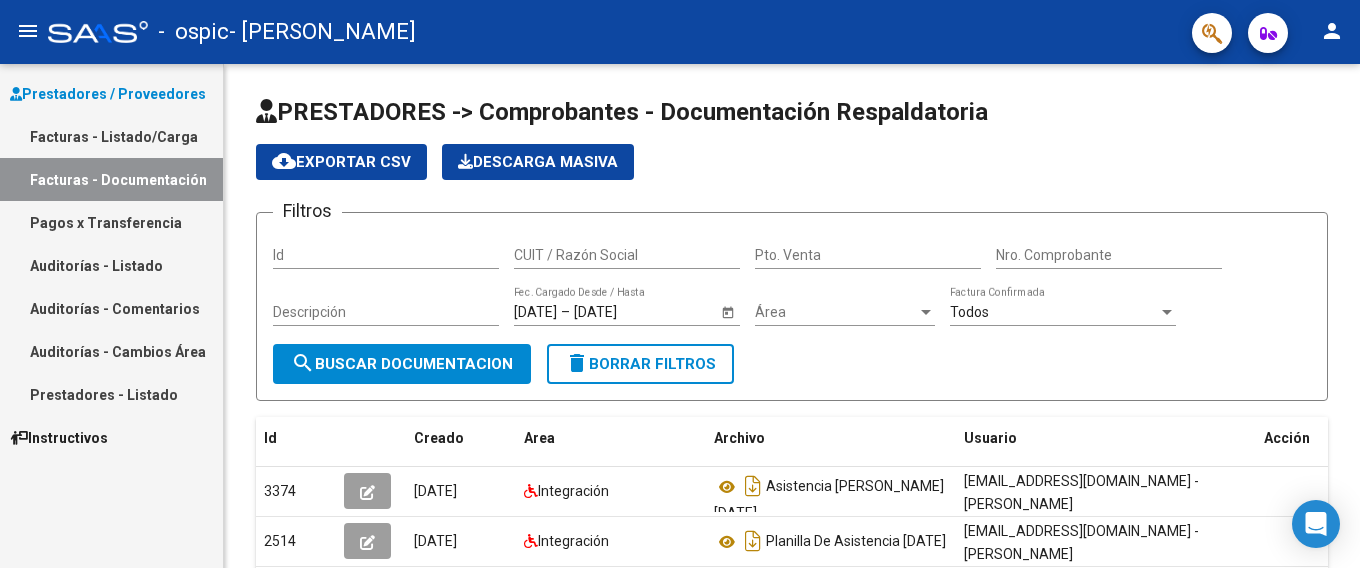 click on "menu -   ospic   - [PERSON_NAME] SOLEDAD person    Prestadores / Proveedores Facturas - Listado/Carga Facturas - Documentación Pagos x Transferencia Auditorías - Listado Auditorías - Comentarios Auditorías - Cambios Área Prestadores - Listado    Instructivos  PRESTADORES -> Comprobantes - Documentación Respaldatoria cloud_download  Exportar CSV   Descarga Masiva
Filtros Id CUIT / Razón Social Pto. Venta Nro. Comprobante Descripción [DATE] [DATE] – [DATE] Fec. Cargado Desde / Hasta Área Área Todos  Factura Confirmada search  Buscar Documentacion  delete  Borrar Filtros  Id Creado Area Archivo Usuario Acción 3374
[DATE] Integración Asistencia [PERSON_NAME][DATE]  [EMAIL_ADDRESS][DOMAIN_NAME] - [PERSON_NAME]   2514
[DATE] Integración Planilla De Asistencia [DATE]  [EMAIL_ADDRESS][DOMAIN_NAME] - [PERSON_NAME]   2142
[DATE] Integración Planilla De Asistencia [PERSON_NAME][DATE]  [EMAIL_ADDRESS][DOMAIN_NAME] - [PERSON_NAME]    3 total   1  [DATE]" at bounding box center (680, 284) 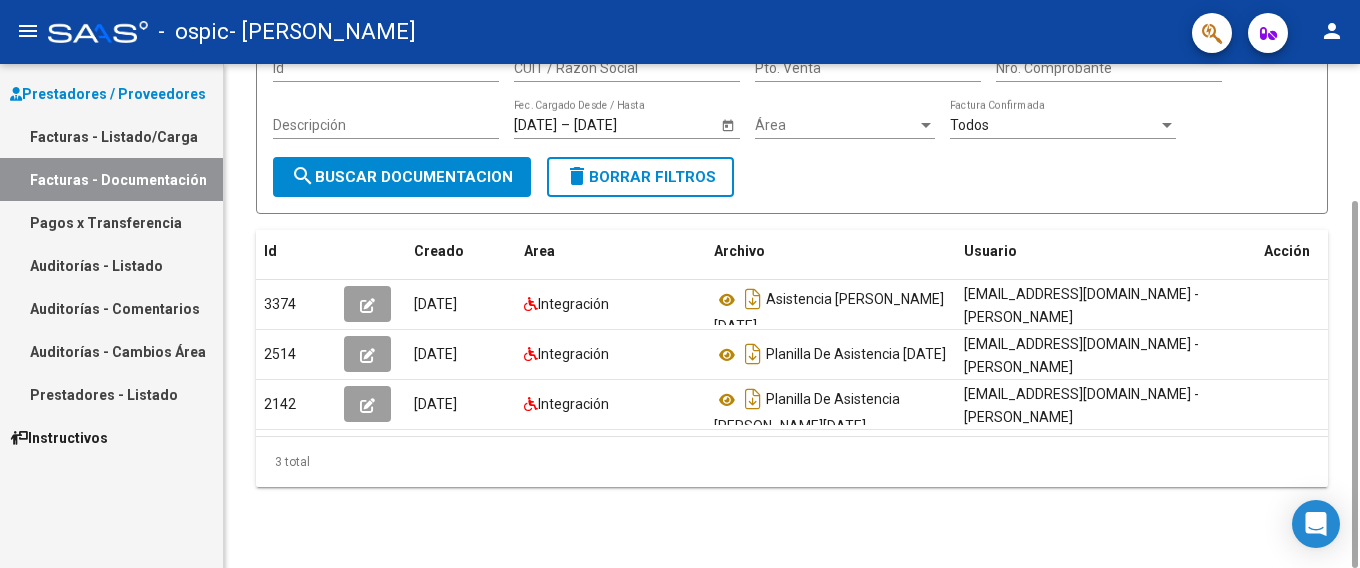 scroll, scrollTop: 0, scrollLeft: 0, axis: both 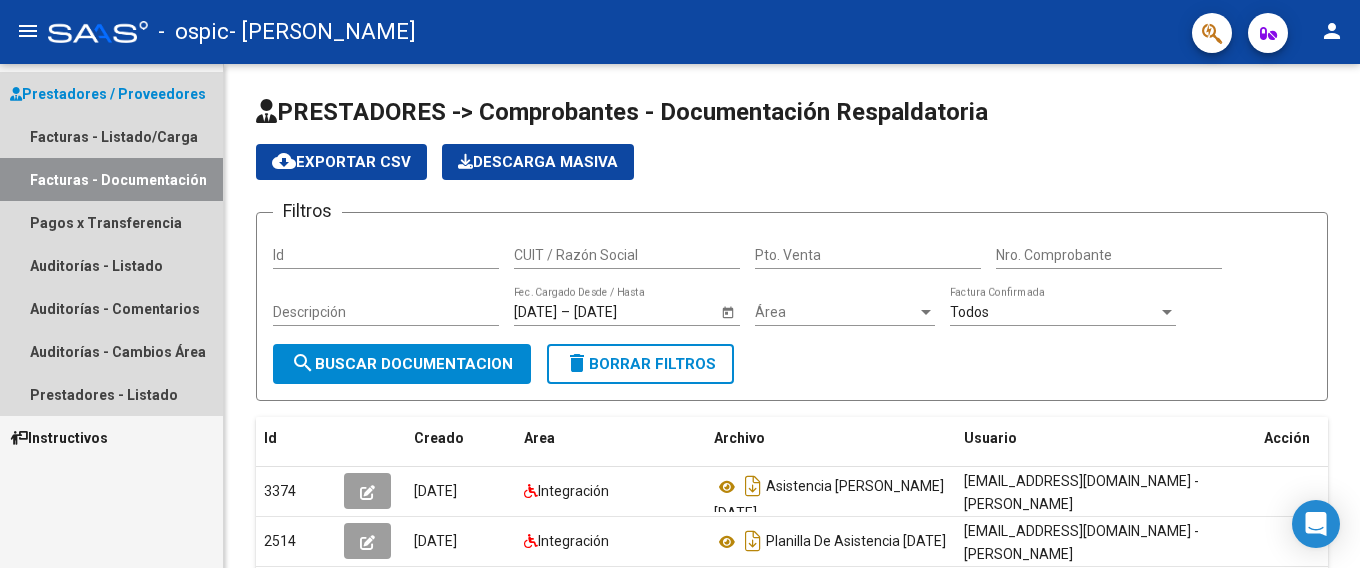 click on "Facturas - Documentación" at bounding box center [111, 179] 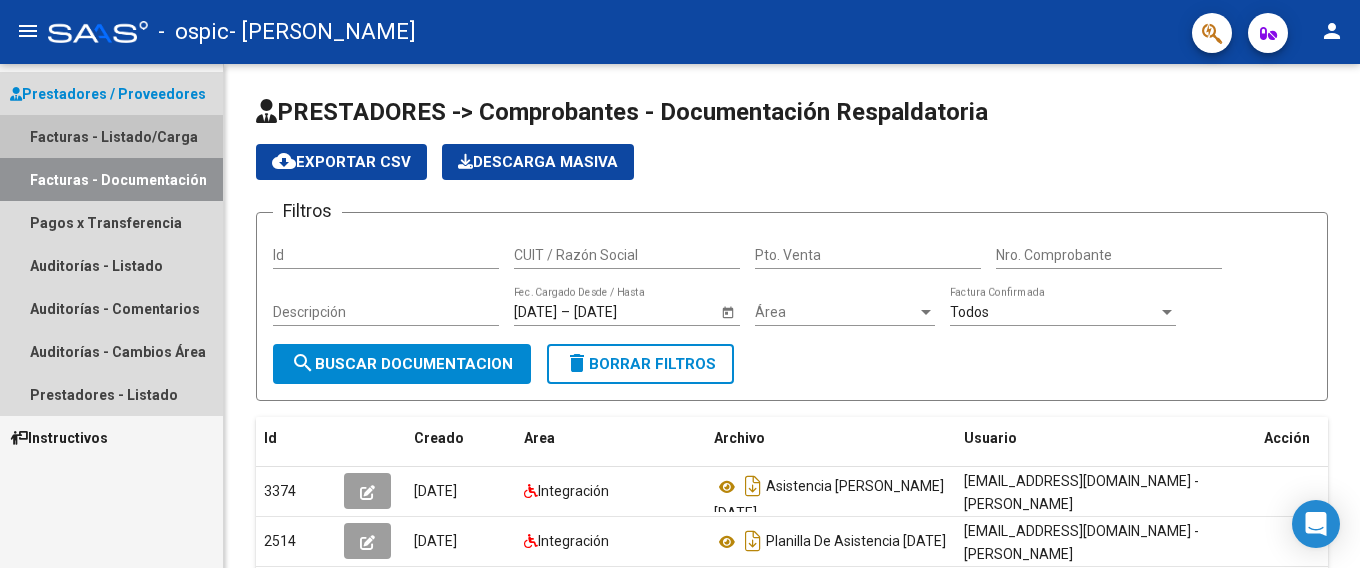 click on "Facturas - Listado/Carga" at bounding box center [111, 136] 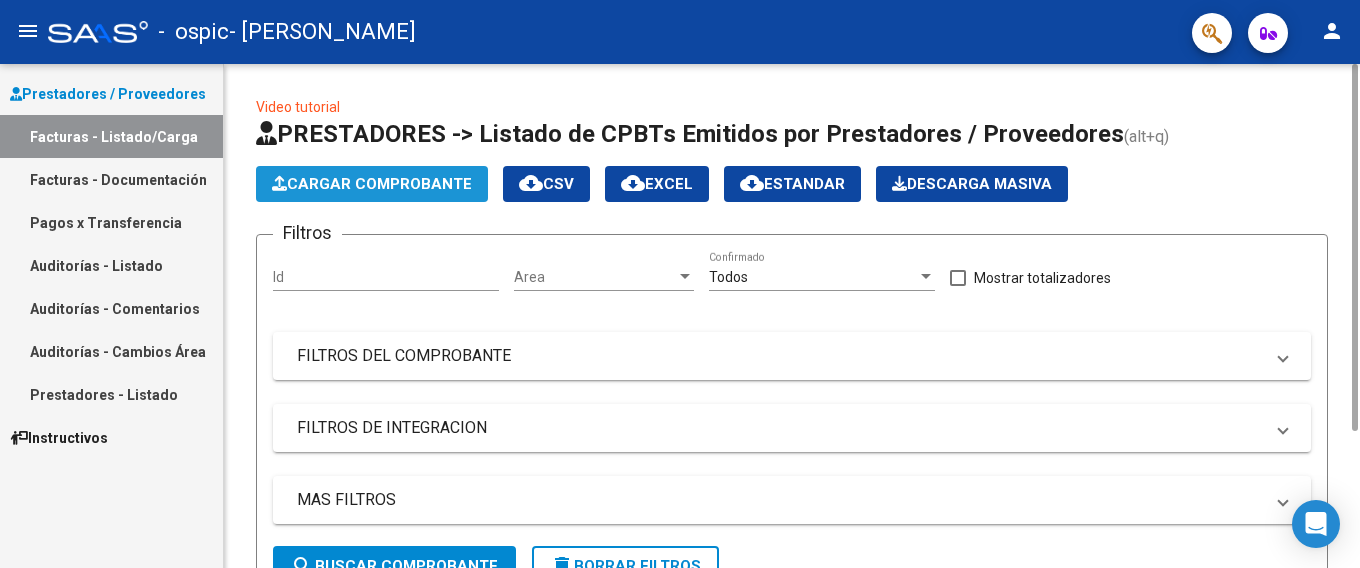 click on "Cargar Comprobante" 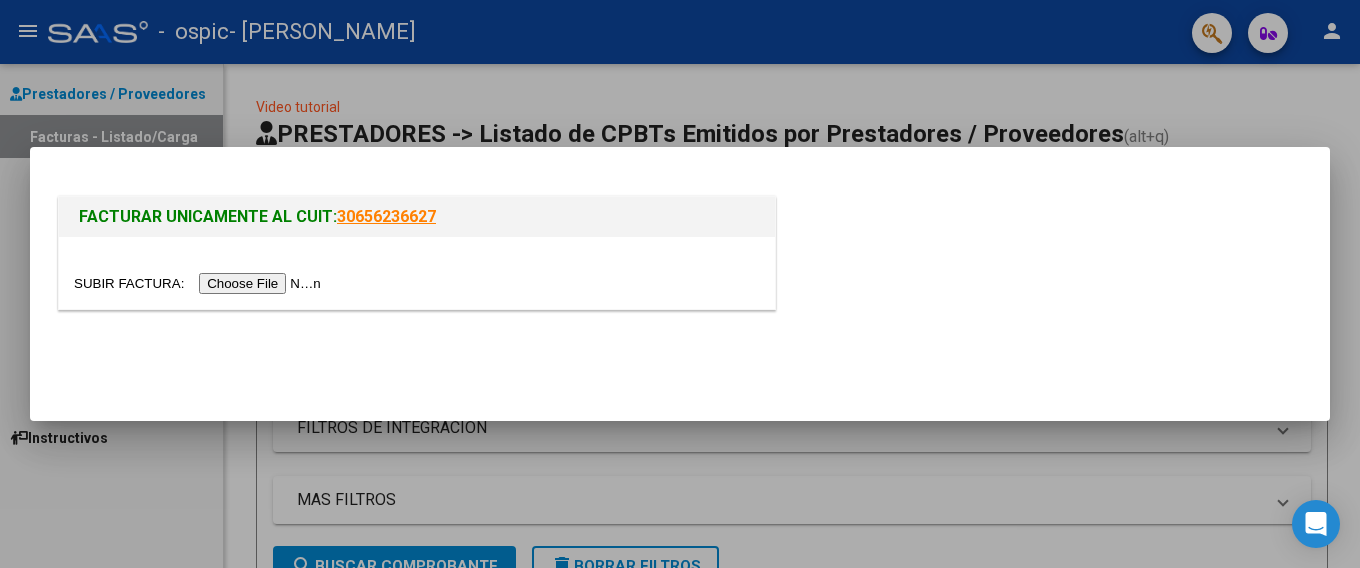 click at bounding box center [680, 284] 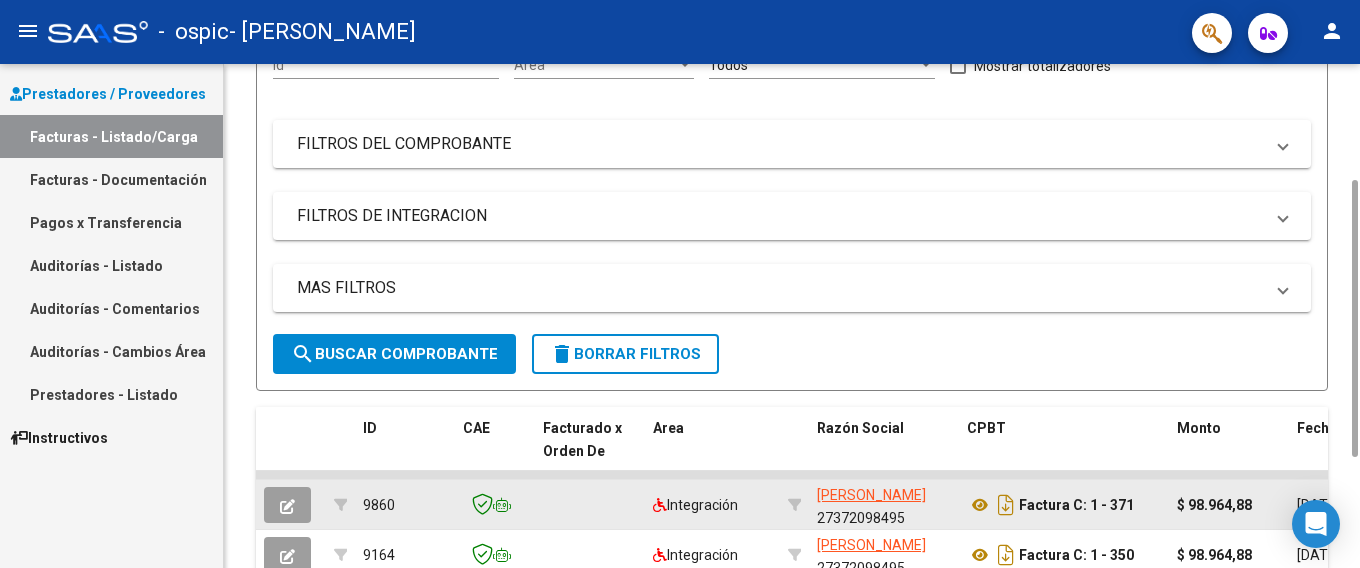 scroll, scrollTop: 0, scrollLeft: 0, axis: both 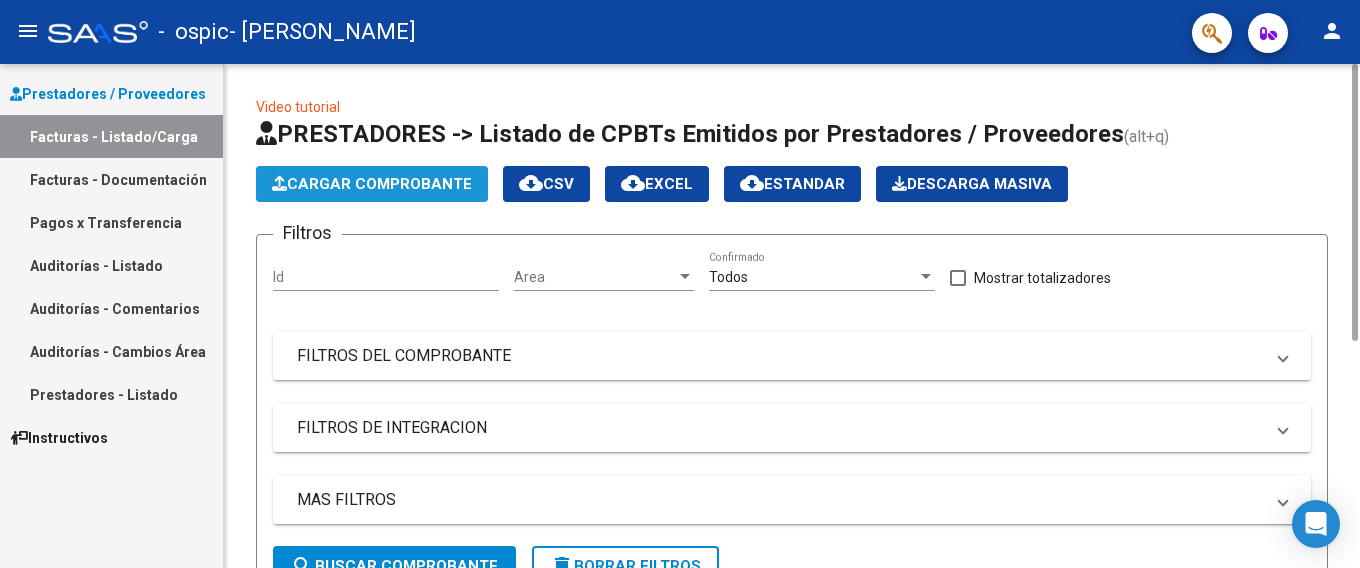 click on "Cargar Comprobante" 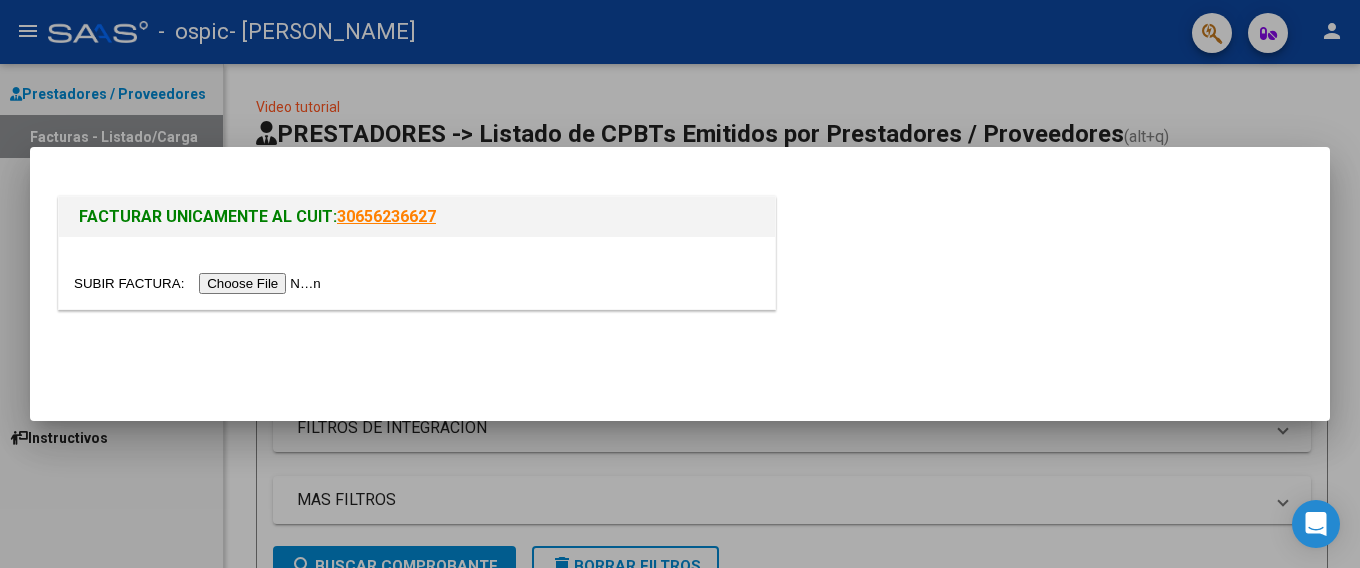 click at bounding box center [200, 283] 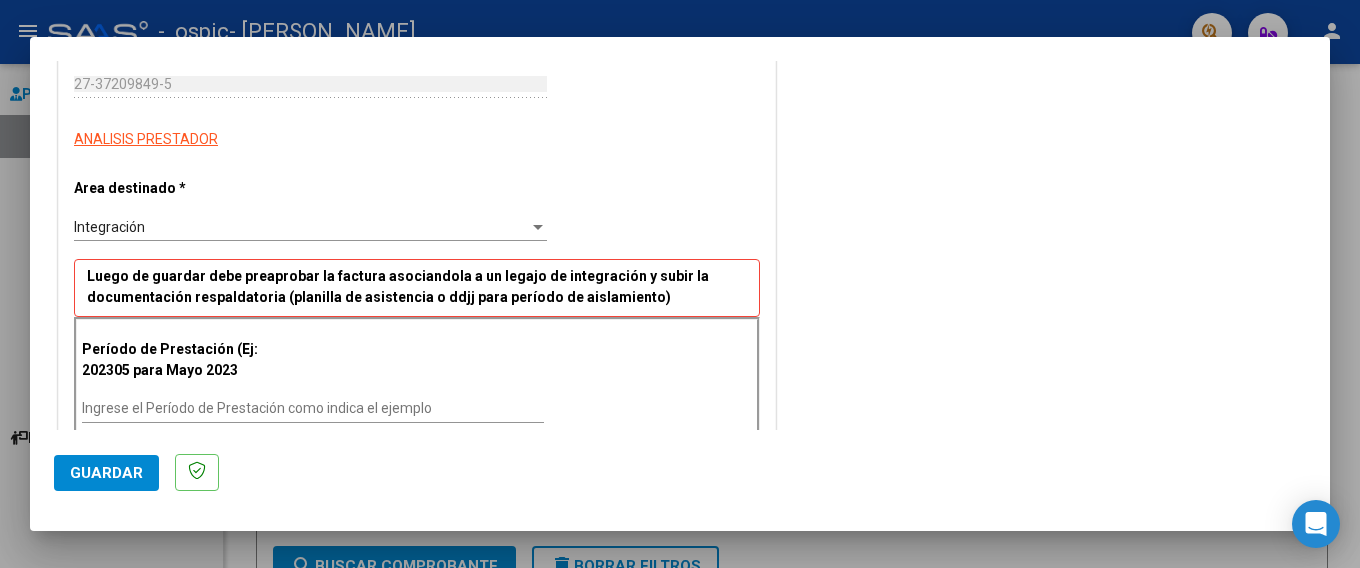 scroll, scrollTop: 300, scrollLeft: 0, axis: vertical 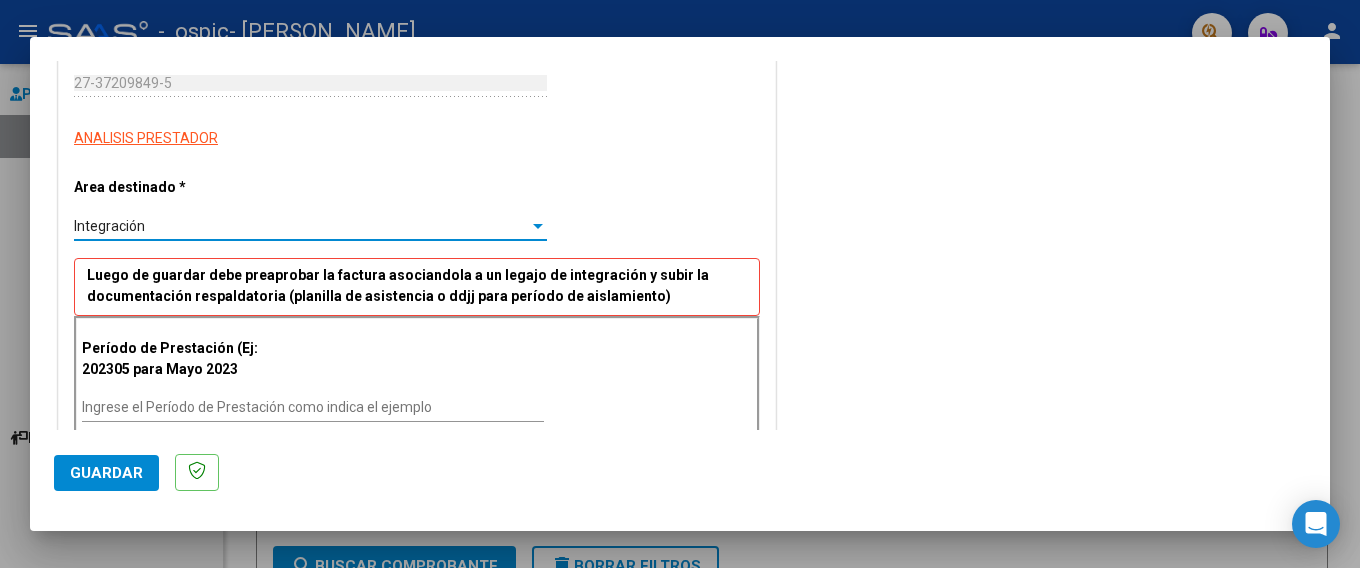 click on "Integración" at bounding box center [301, 226] 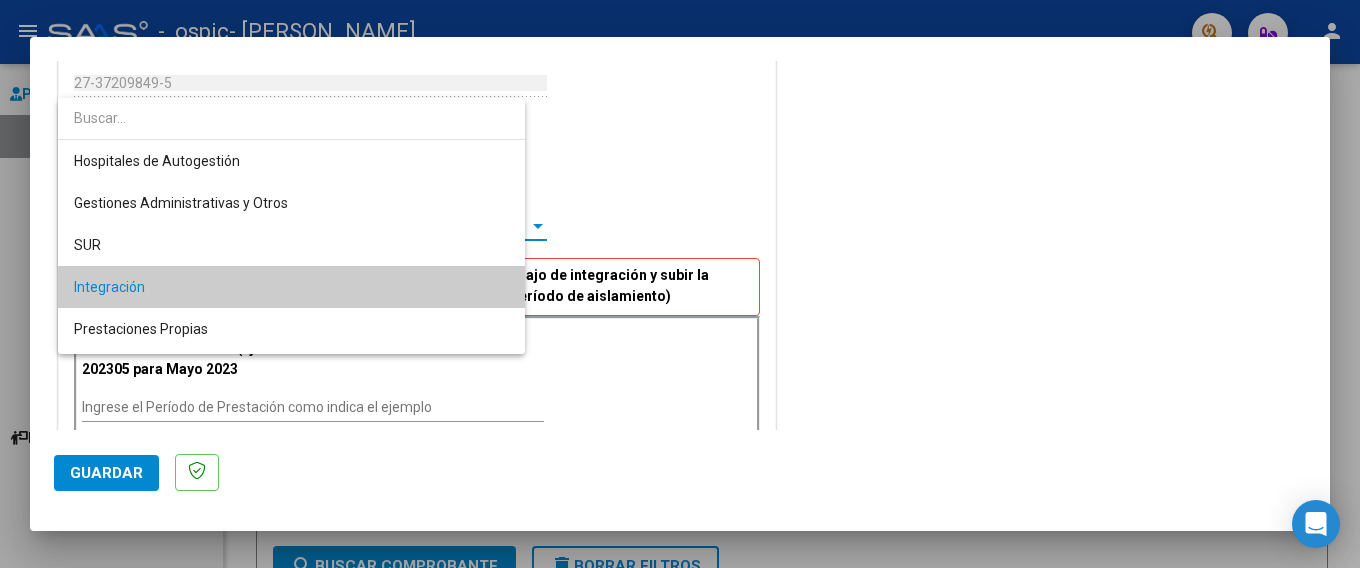 scroll, scrollTop: 61, scrollLeft: 0, axis: vertical 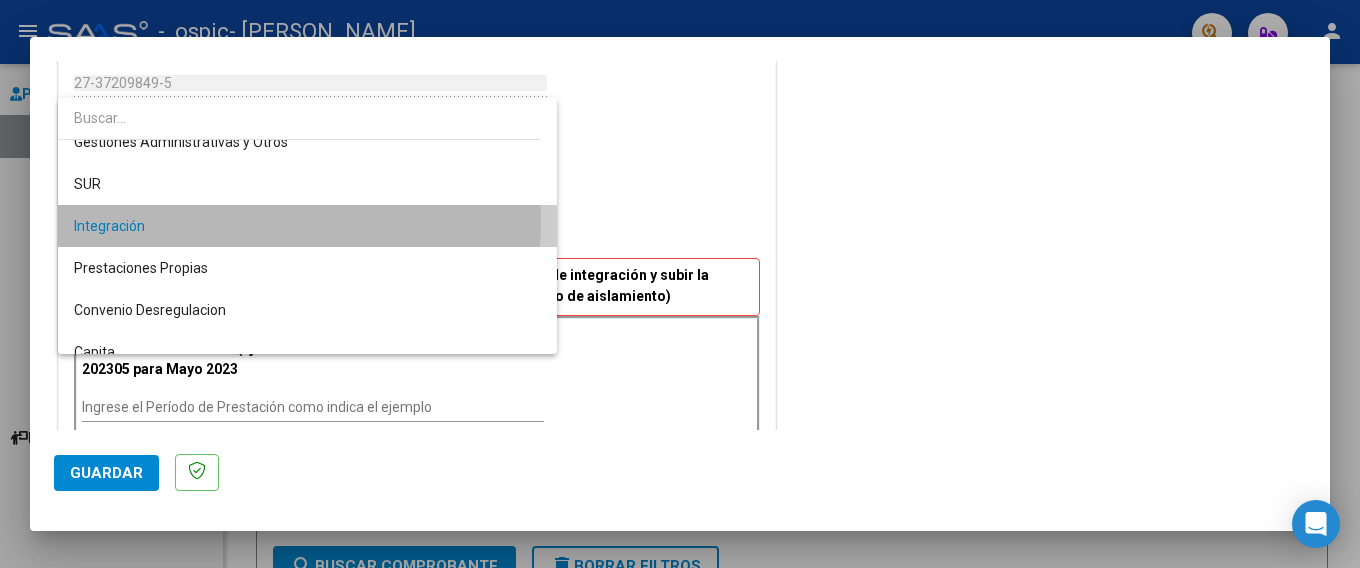 click on "Integración" at bounding box center [307, 226] 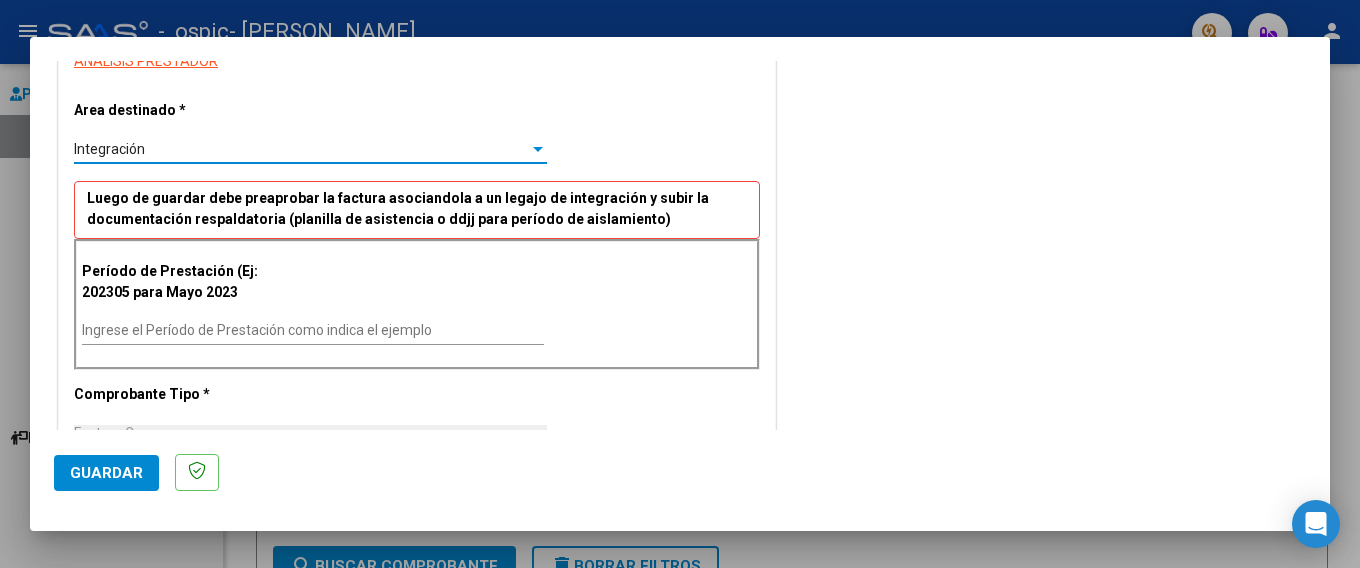 scroll, scrollTop: 400, scrollLeft: 0, axis: vertical 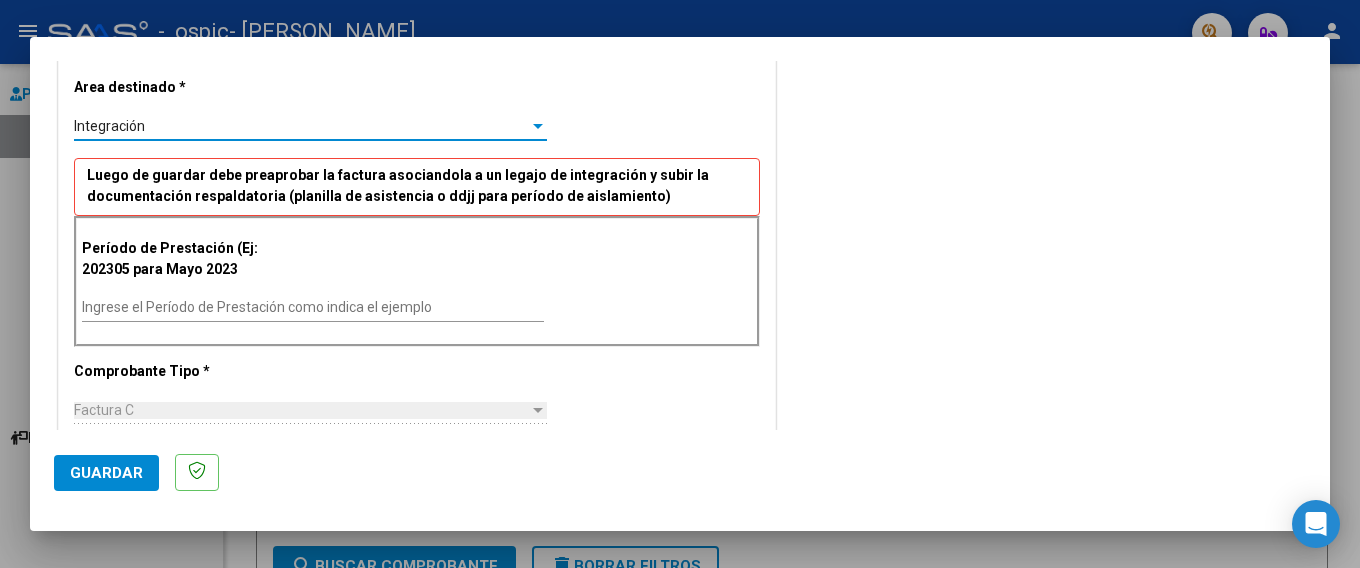click on "Ingrese el Período de Prestación como indica el ejemplo" at bounding box center [313, 307] 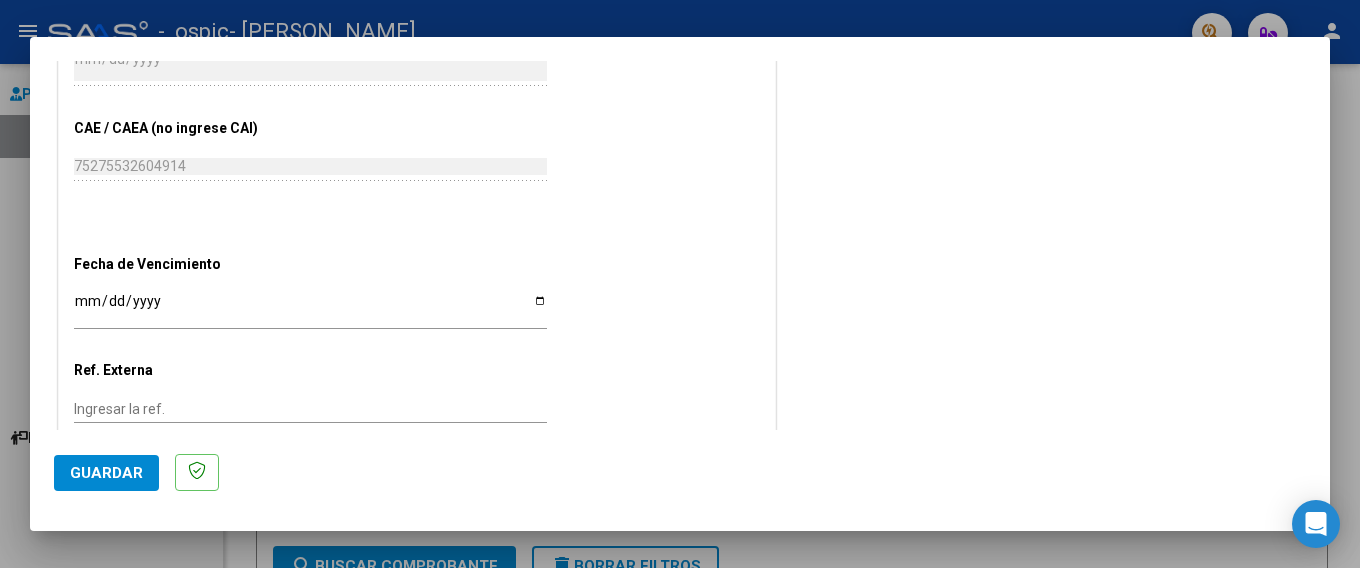 scroll, scrollTop: 1030, scrollLeft: 0, axis: vertical 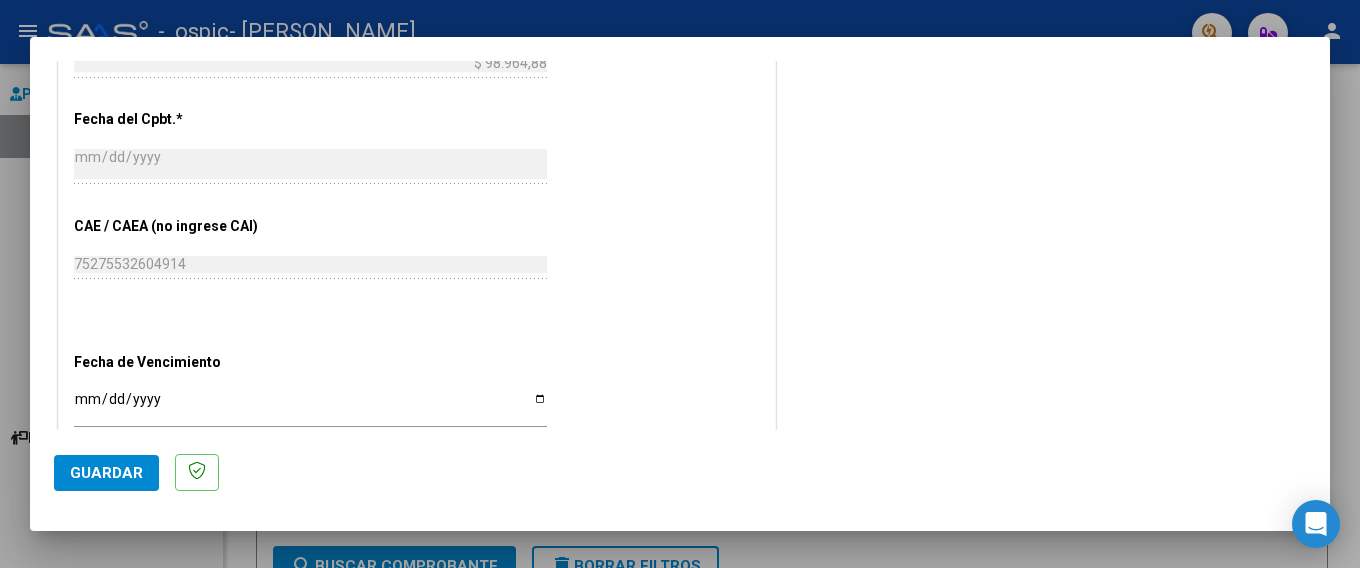 type on "202506" 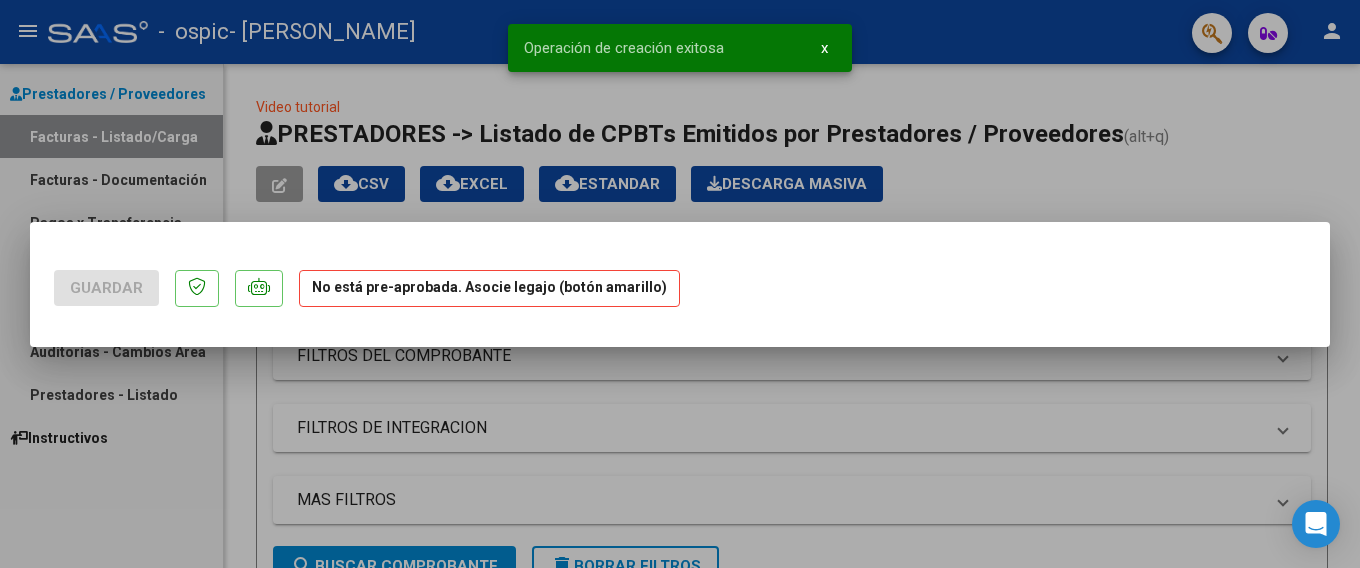 scroll, scrollTop: 0, scrollLeft: 0, axis: both 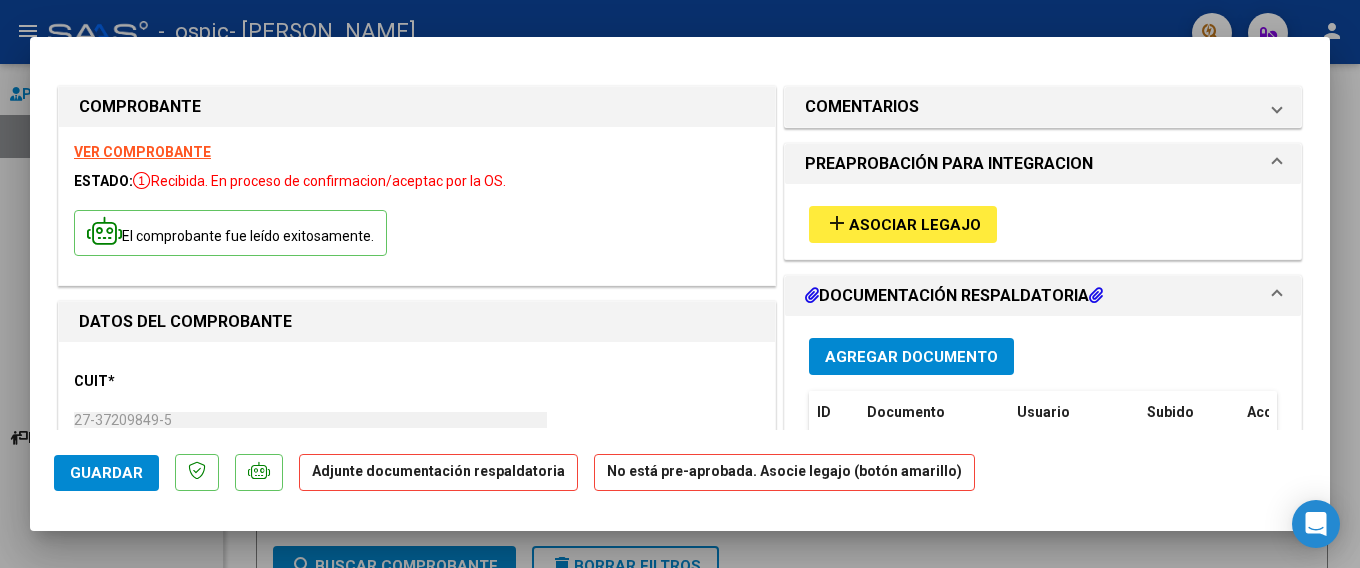 click on "Asociar Legajo" at bounding box center [915, 225] 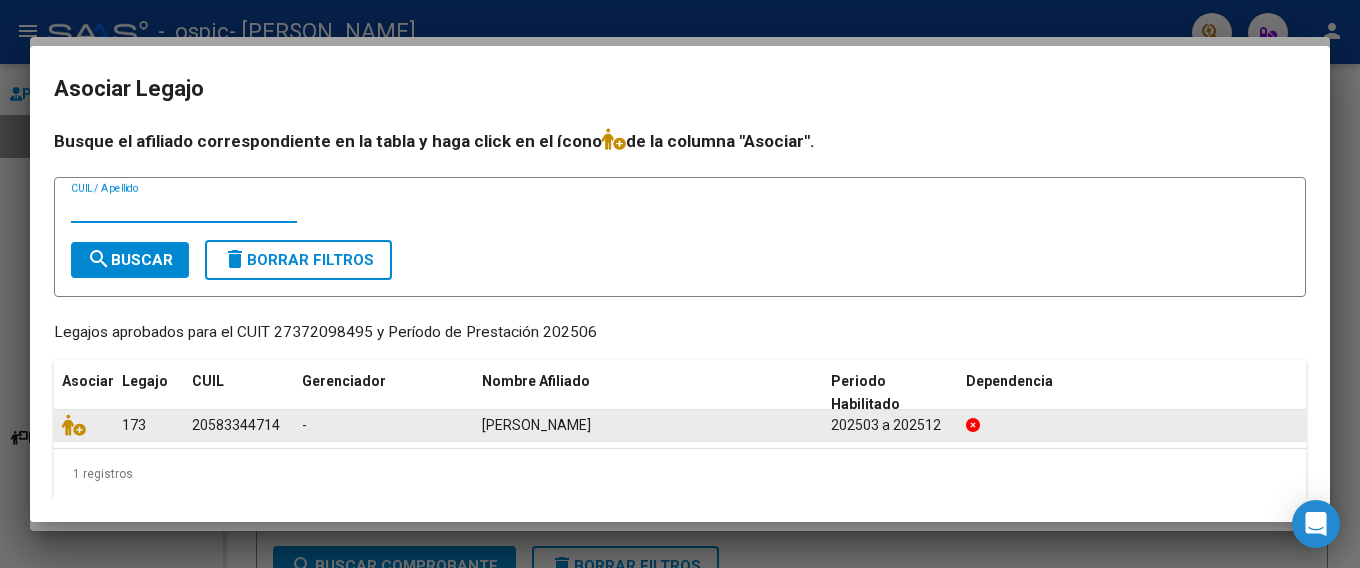 click on "20583344714" 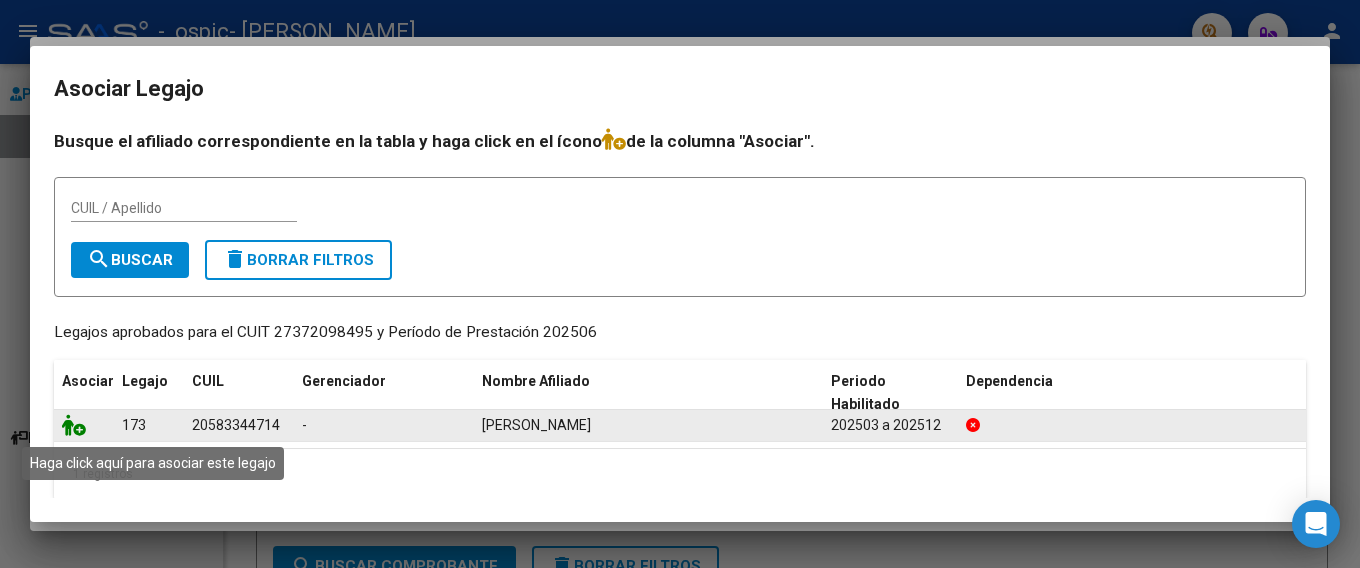 click 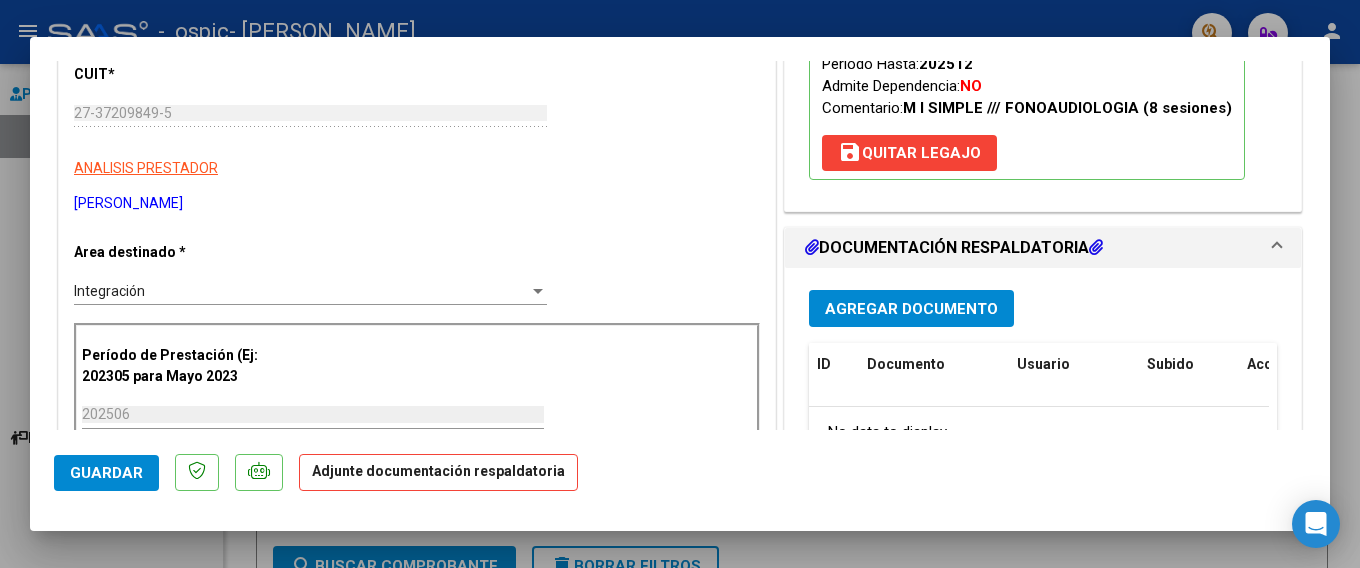 scroll, scrollTop: 400, scrollLeft: 0, axis: vertical 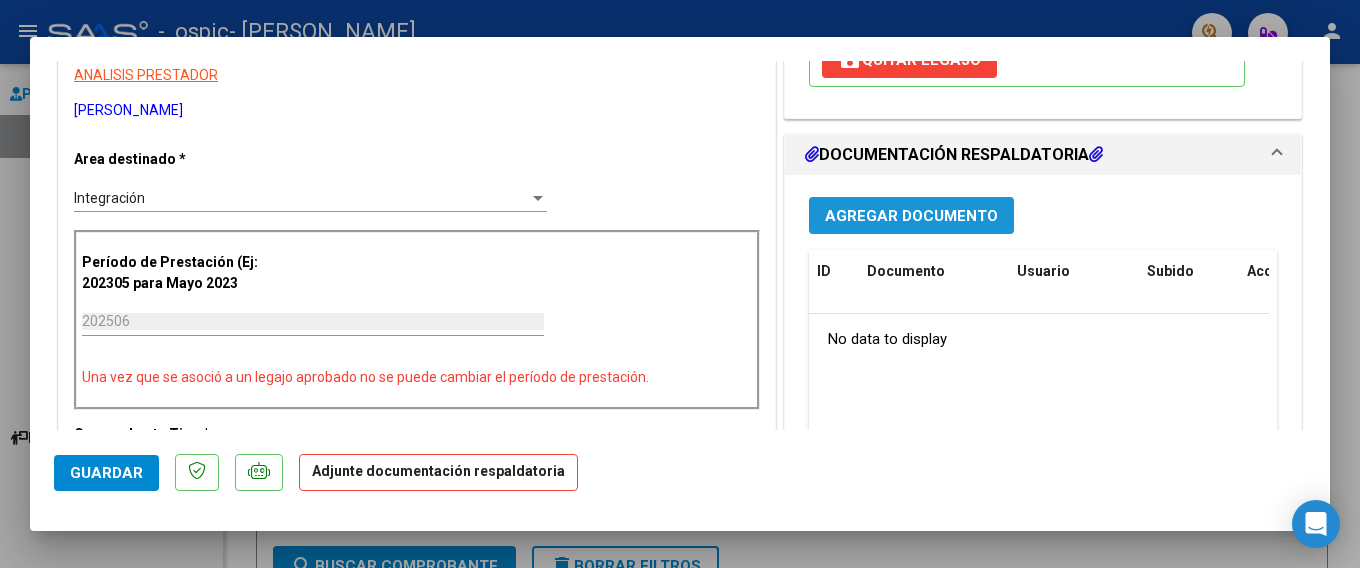 click on "Agregar Documento" at bounding box center (911, 216) 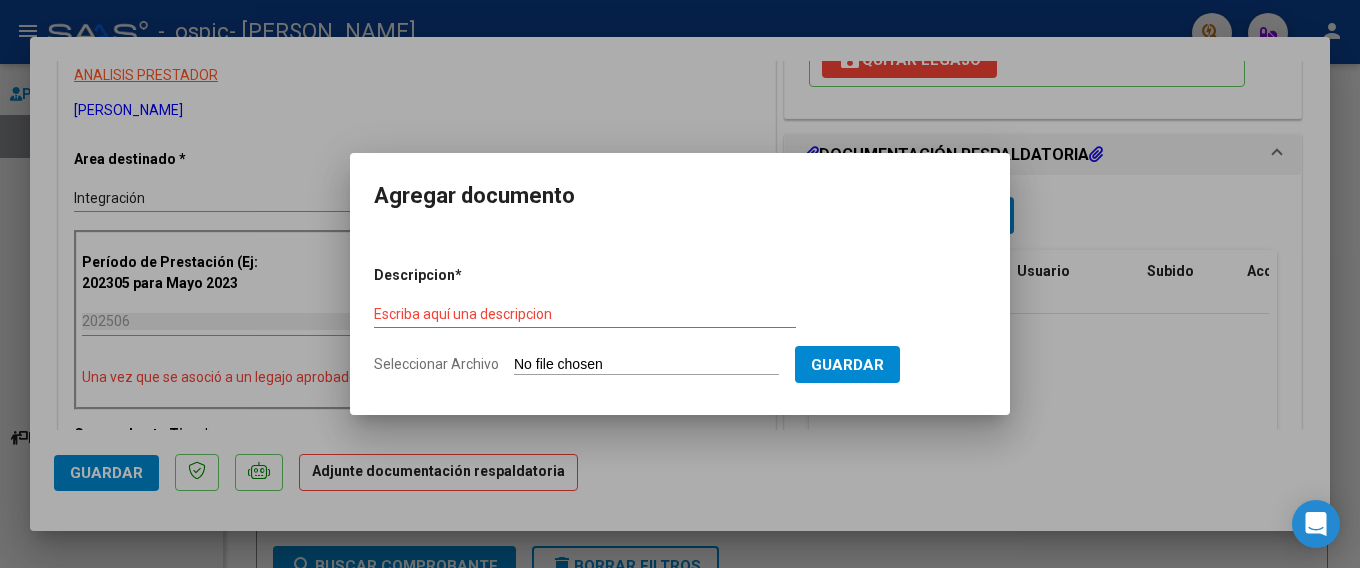 click on "Seleccionar Archivo" 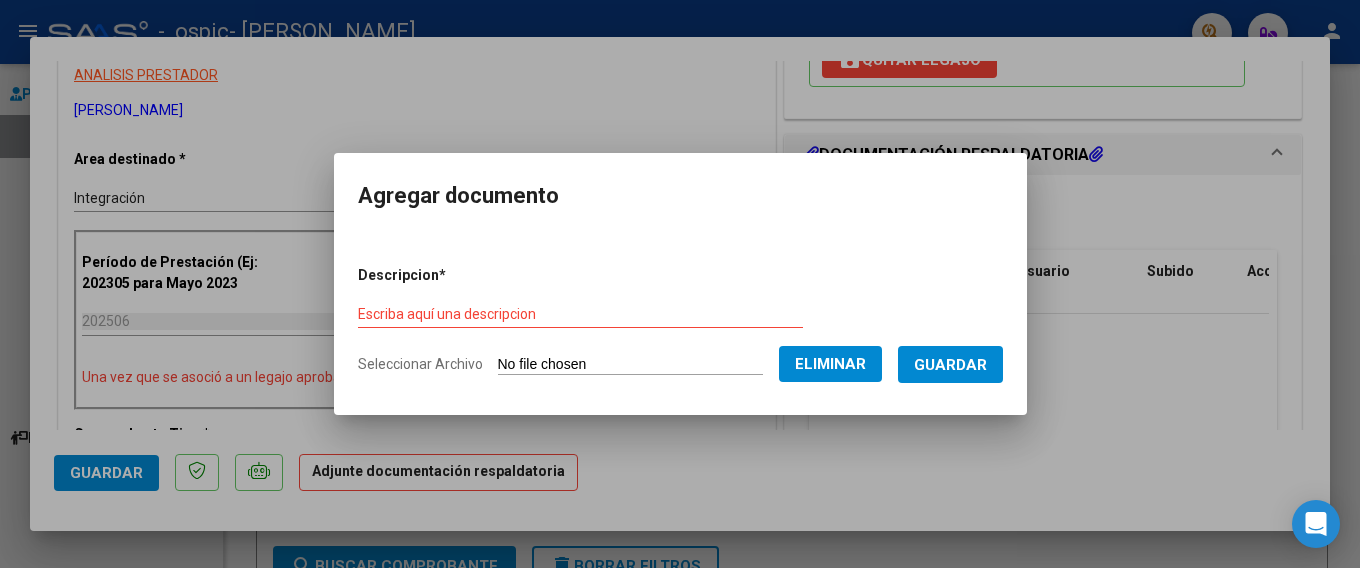 click on "Escriba aquí una descripcion" at bounding box center [580, 314] 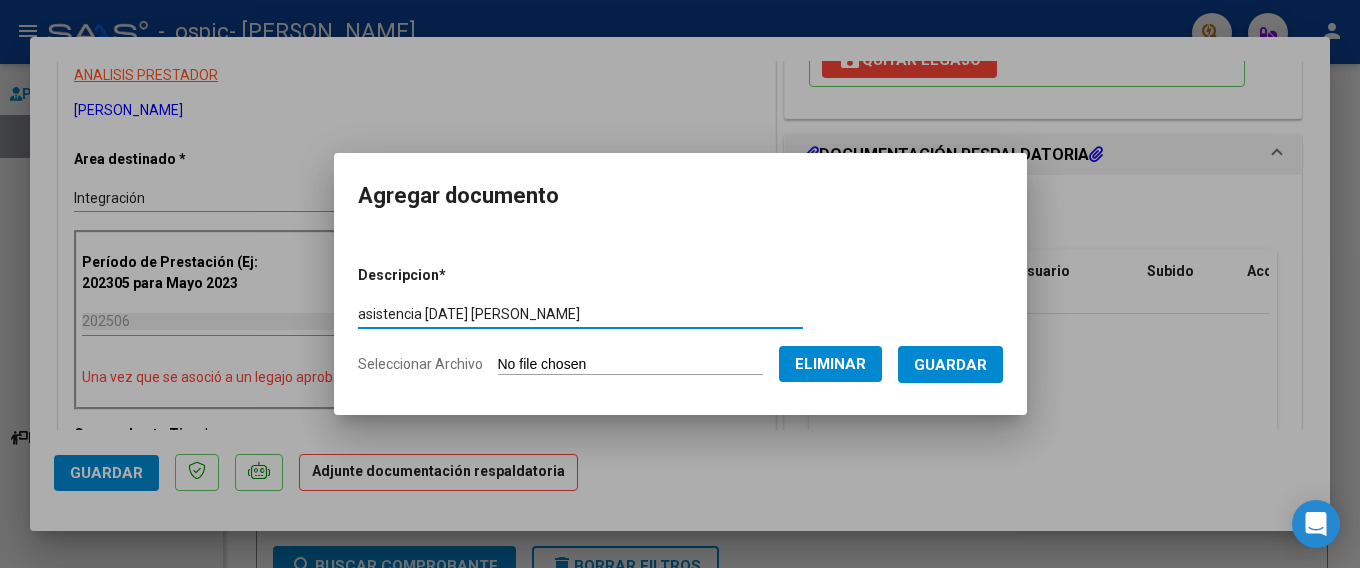 type on "asistencia [DATE] [PERSON_NAME]" 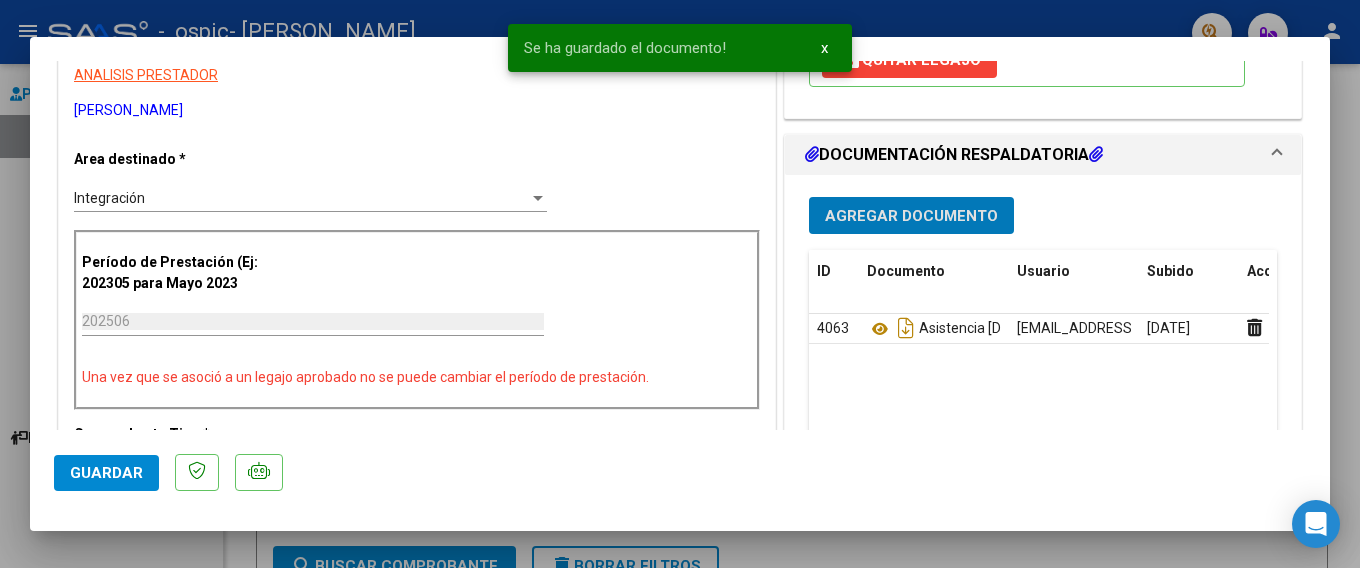 click on "DOCUMENTACIÓN RESPALDATORIA" at bounding box center [1039, 155] 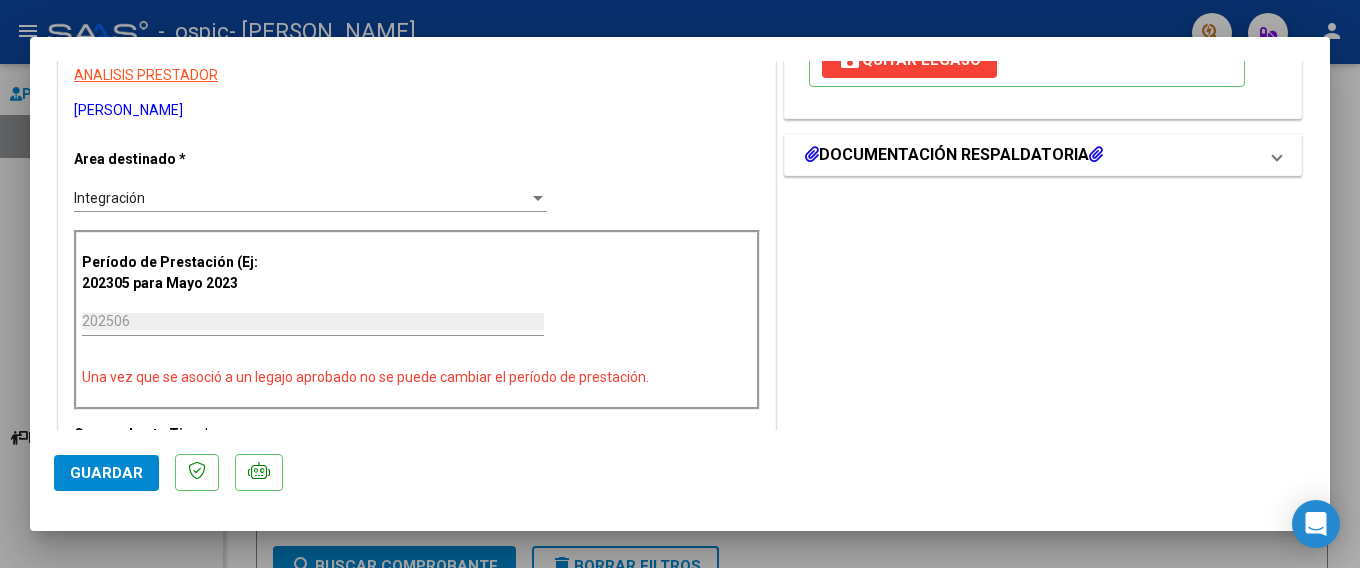 click on "DOCUMENTACIÓN RESPALDATORIA" at bounding box center [1039, 155] 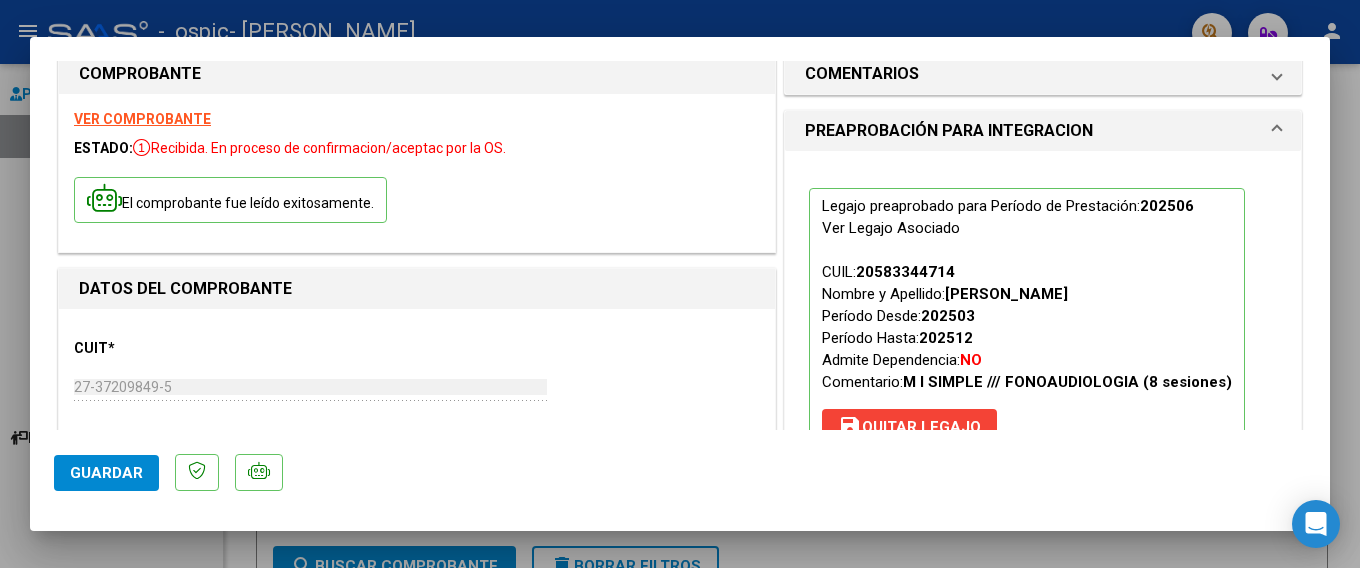 scroll, scrollTop: 0, scrollLeft: 0, axis: both 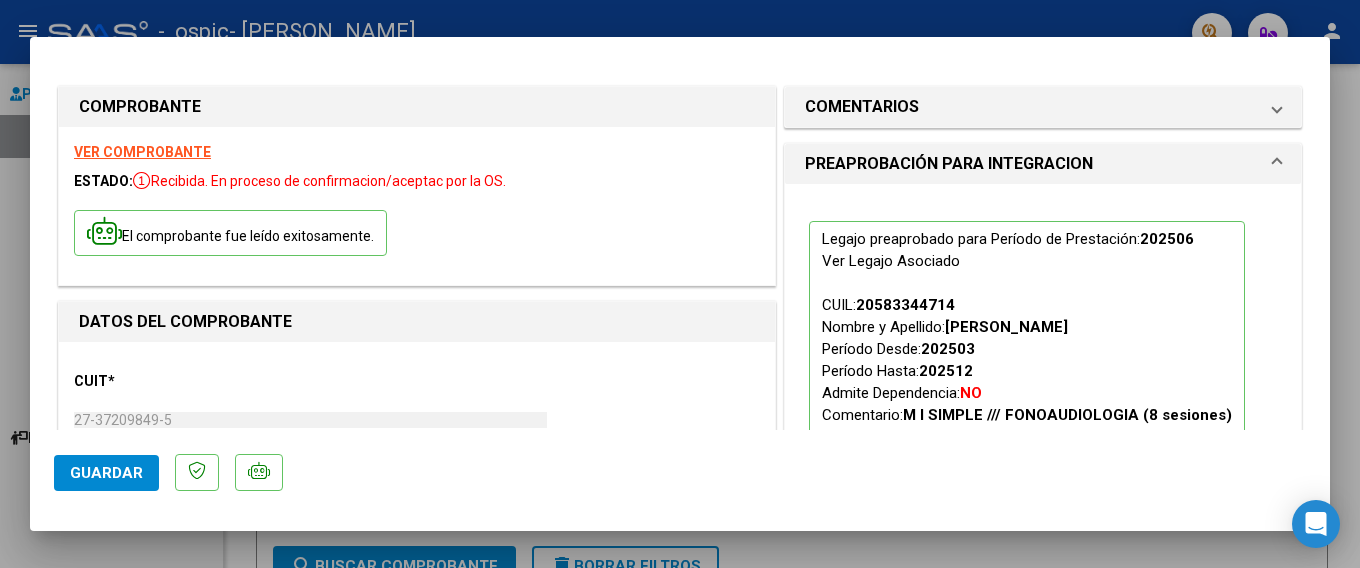 click on "Guardar" 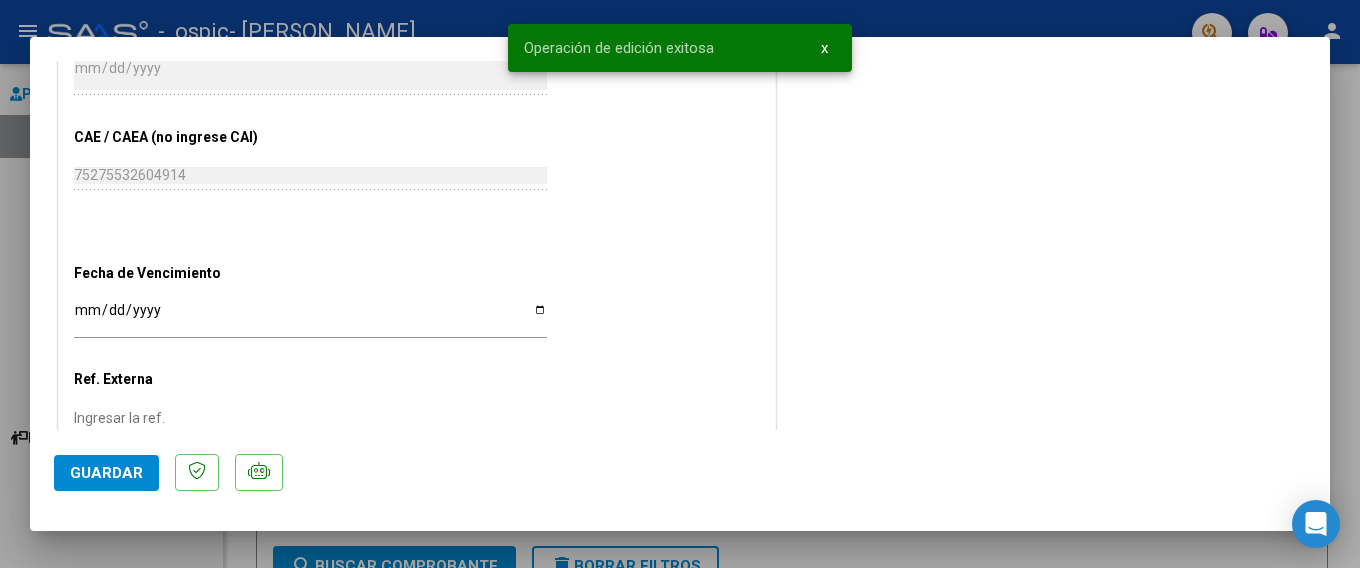 scroll, scrollTop: 1293, scrollLeft: 0, axis: vertical 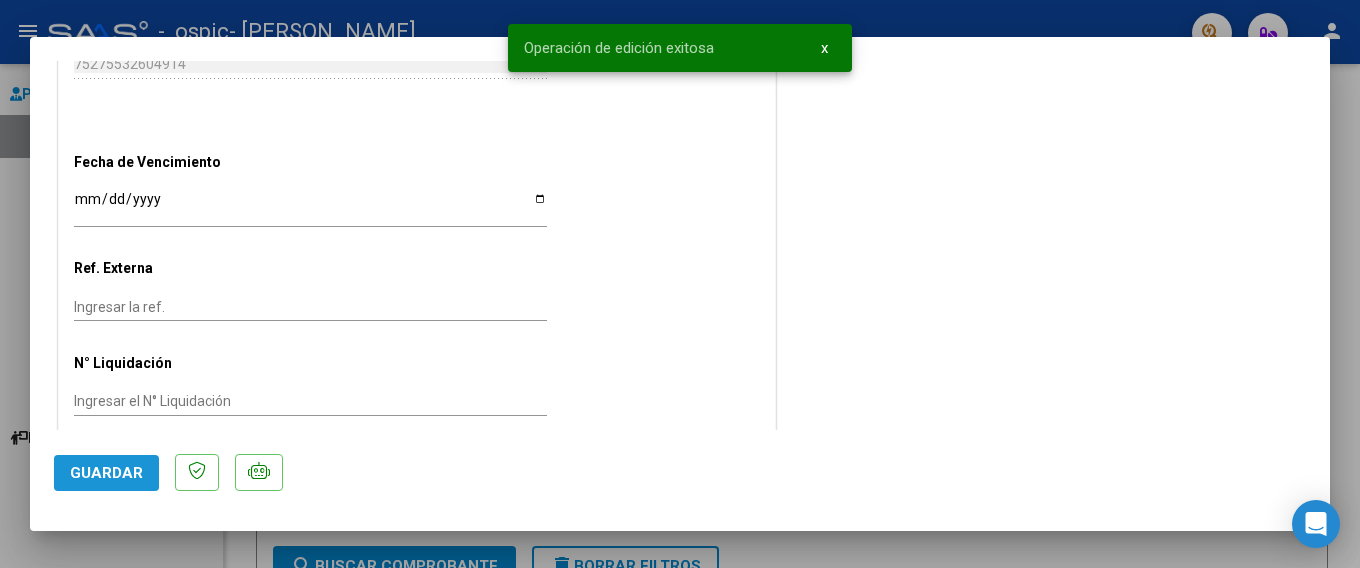 click on "Guardar" 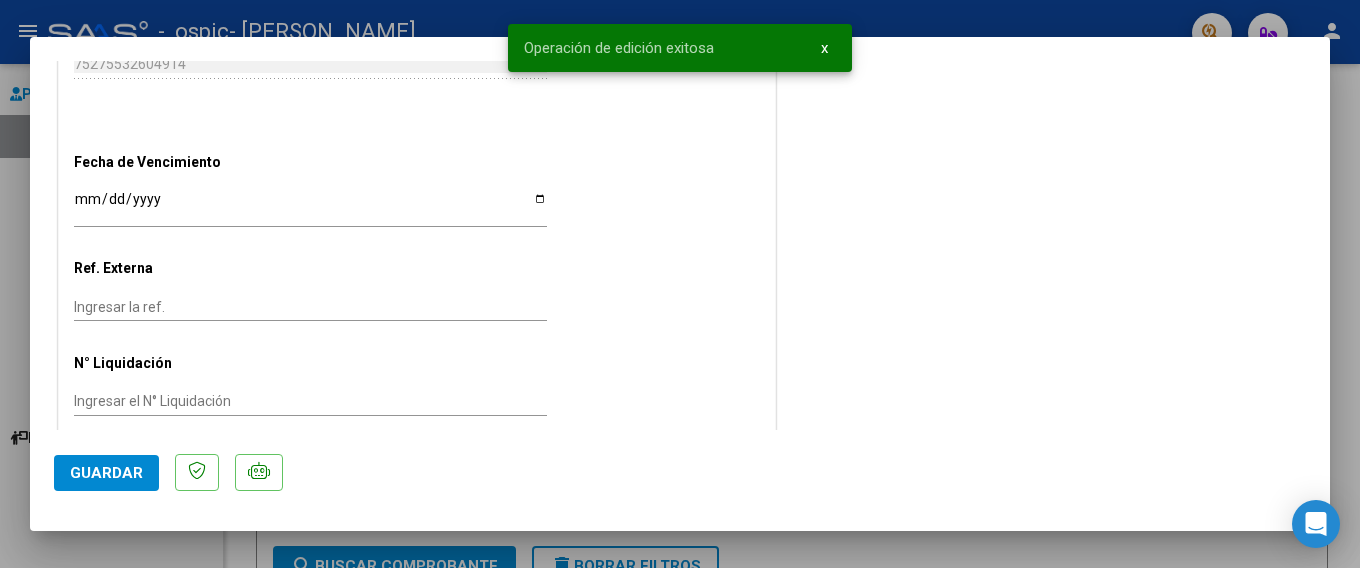 click at bounding box center (680, 284) 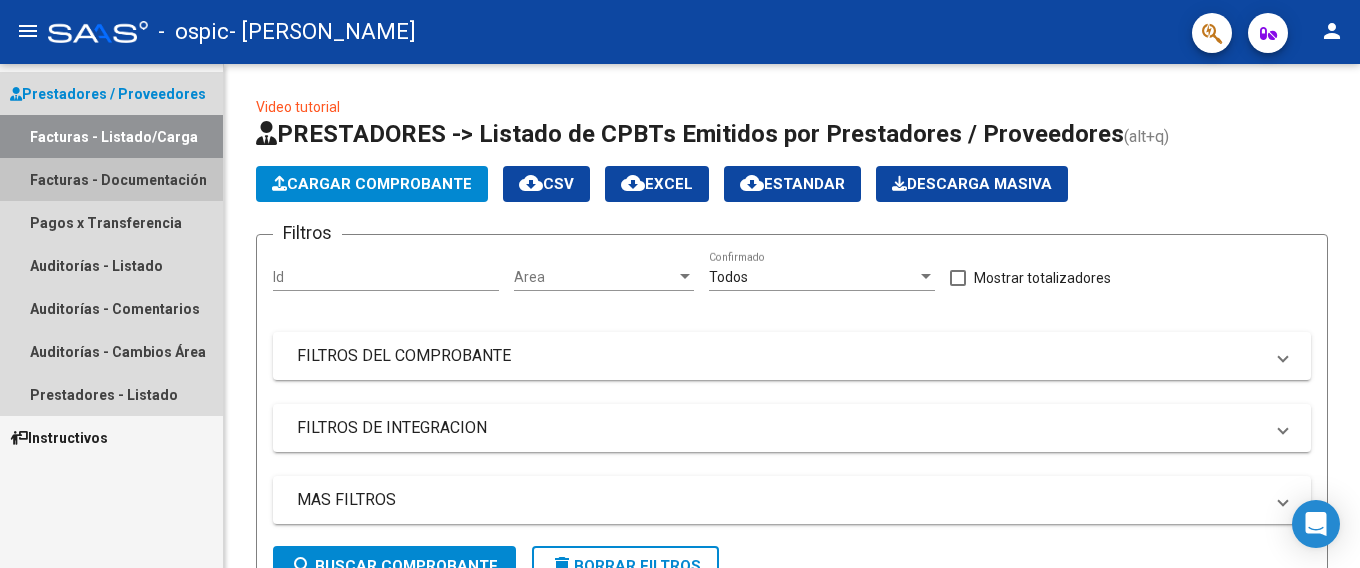 click on "Facturas - Documentación" at bounding box center [111, 179] 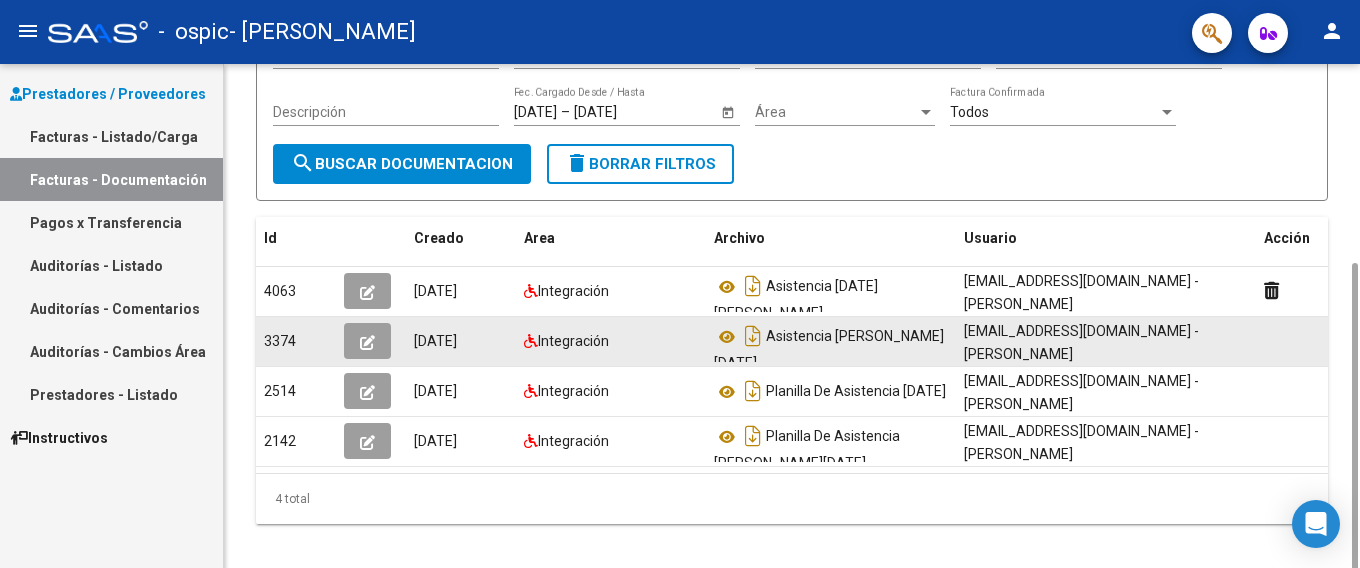 scroll, scrollTop: 237, scrollLeft: 0, axis: vertical 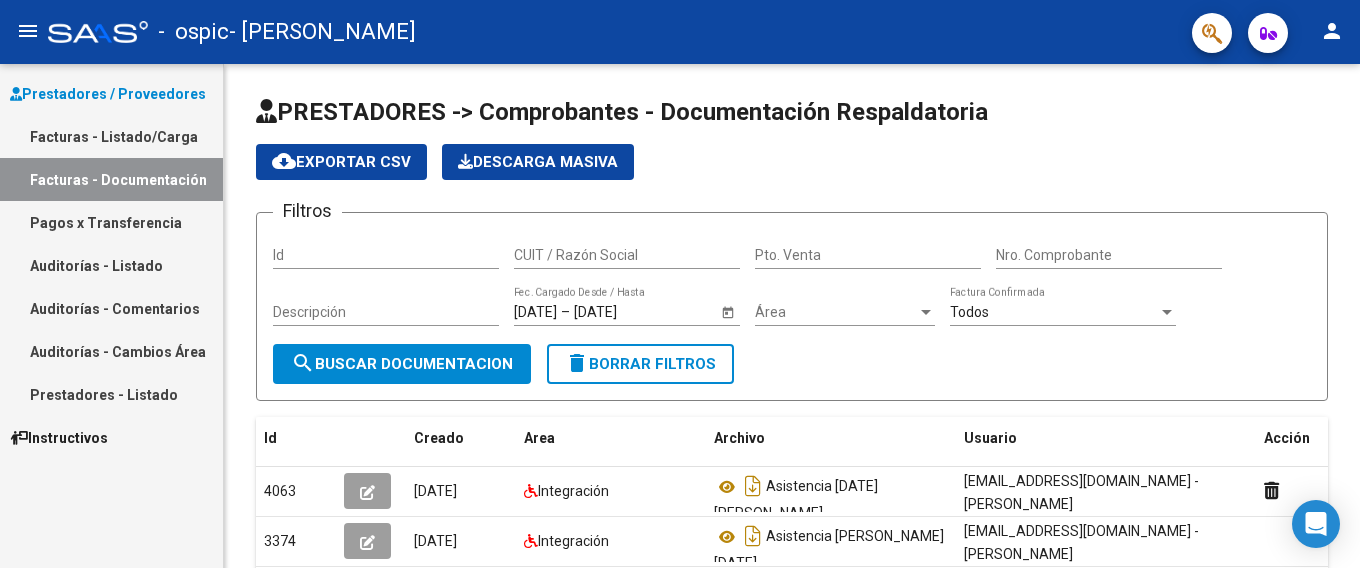 click on "Prestadores / Proveedores" at bounding box center (108, 94) 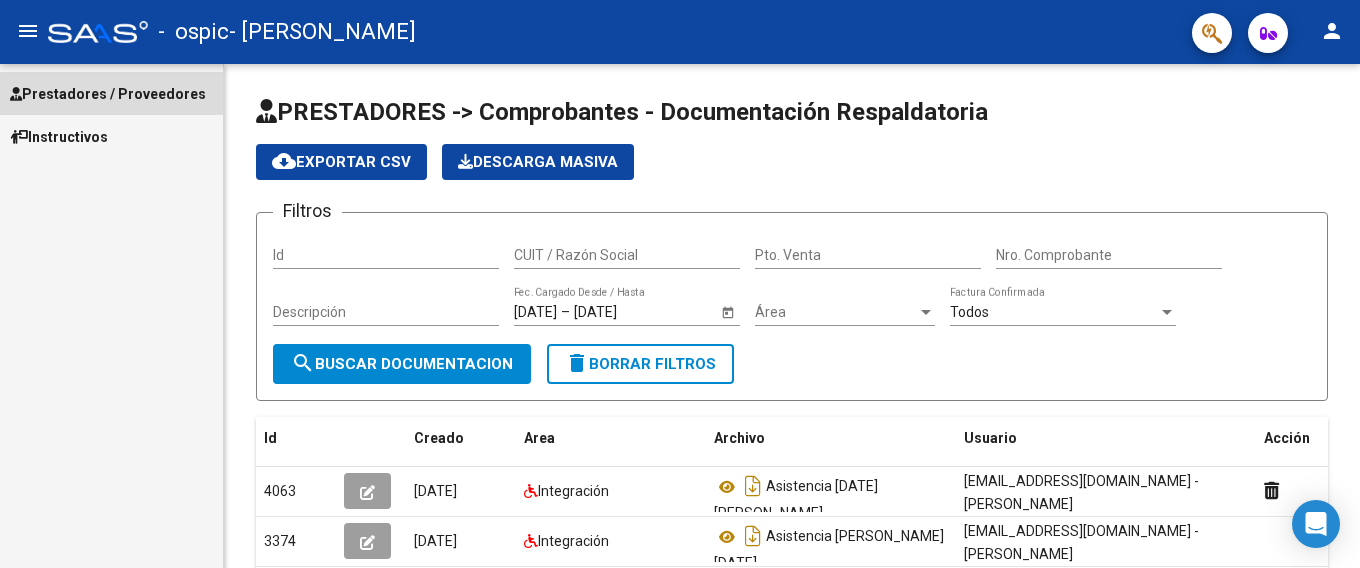click on "Prestadores / Proveedores" at bounding box center (108, 94) 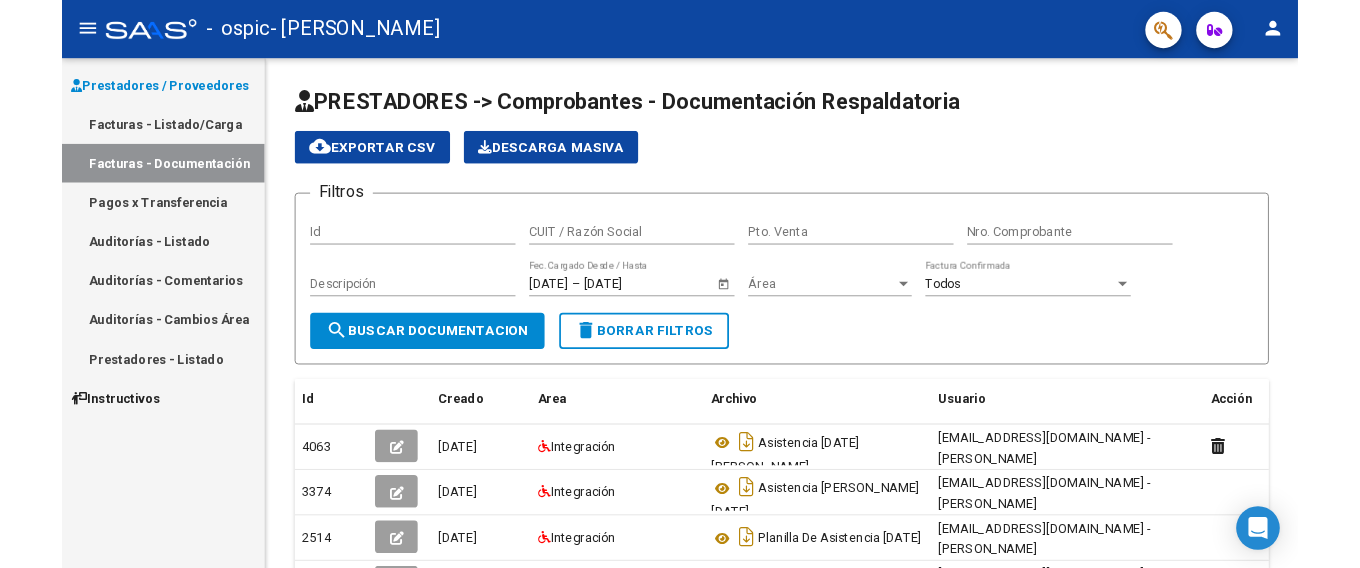 scroll, scrollTop: 0, scrollLeft: 0, axis: both 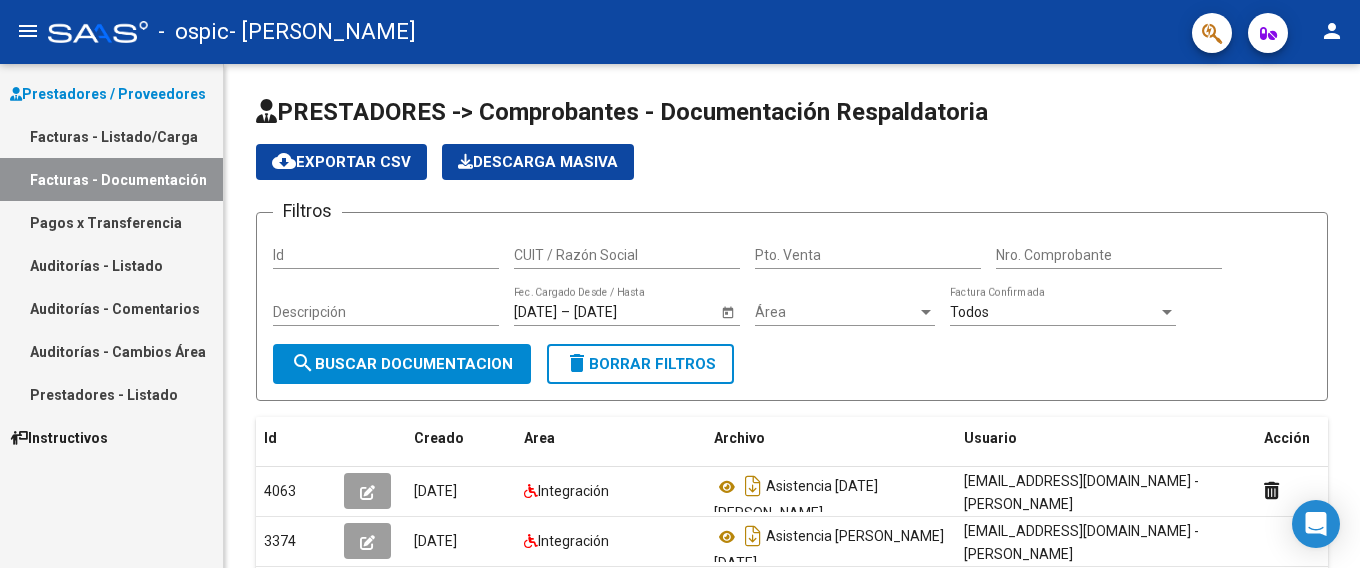click on "Prestadores / Proveedores" at bounding box center [108, 94] 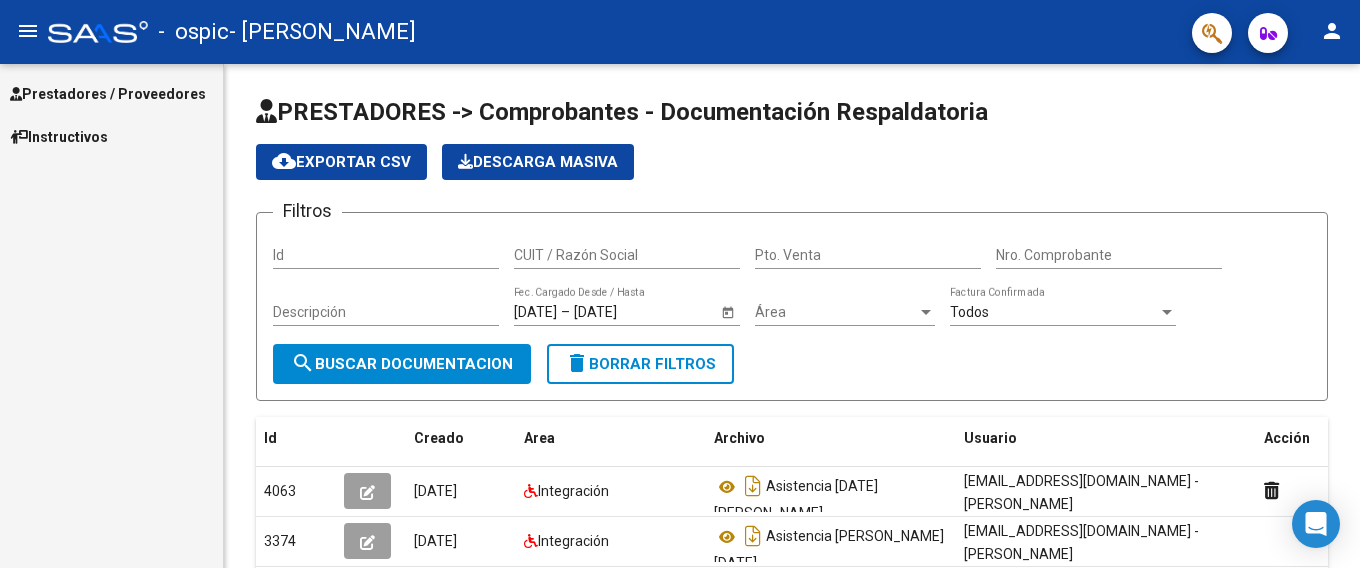 click on "Prestadores / Proveedores" at bounding box center [108, 94] 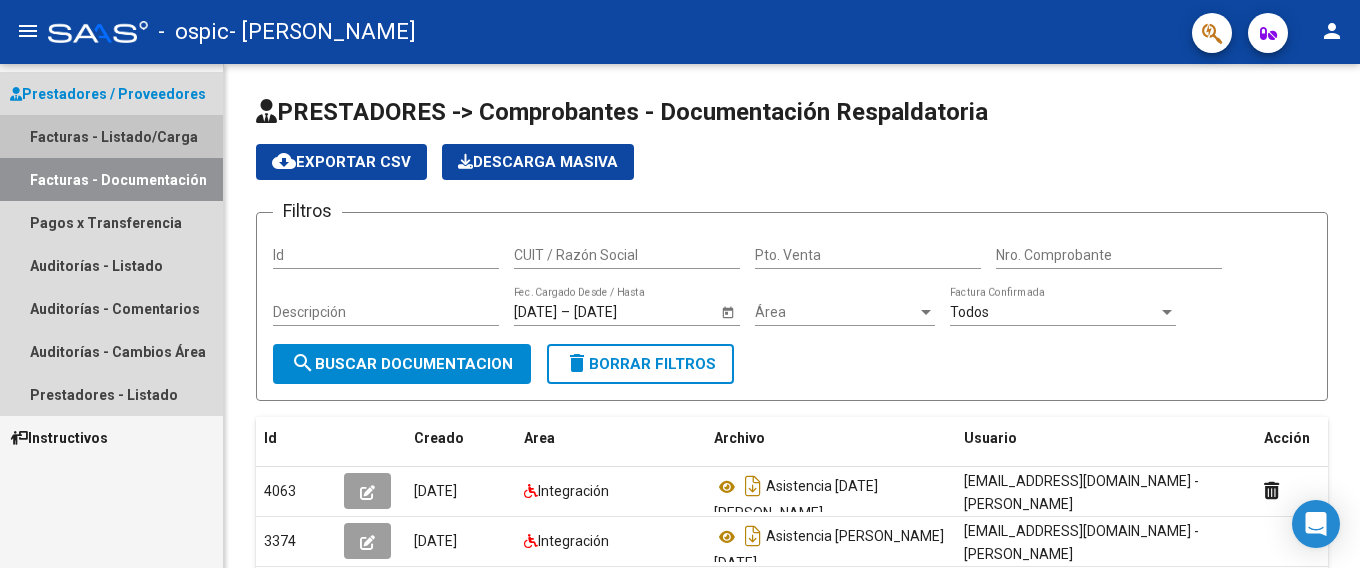 click on "Facturas - Listado/Carga" at bounding box center [111, 136] 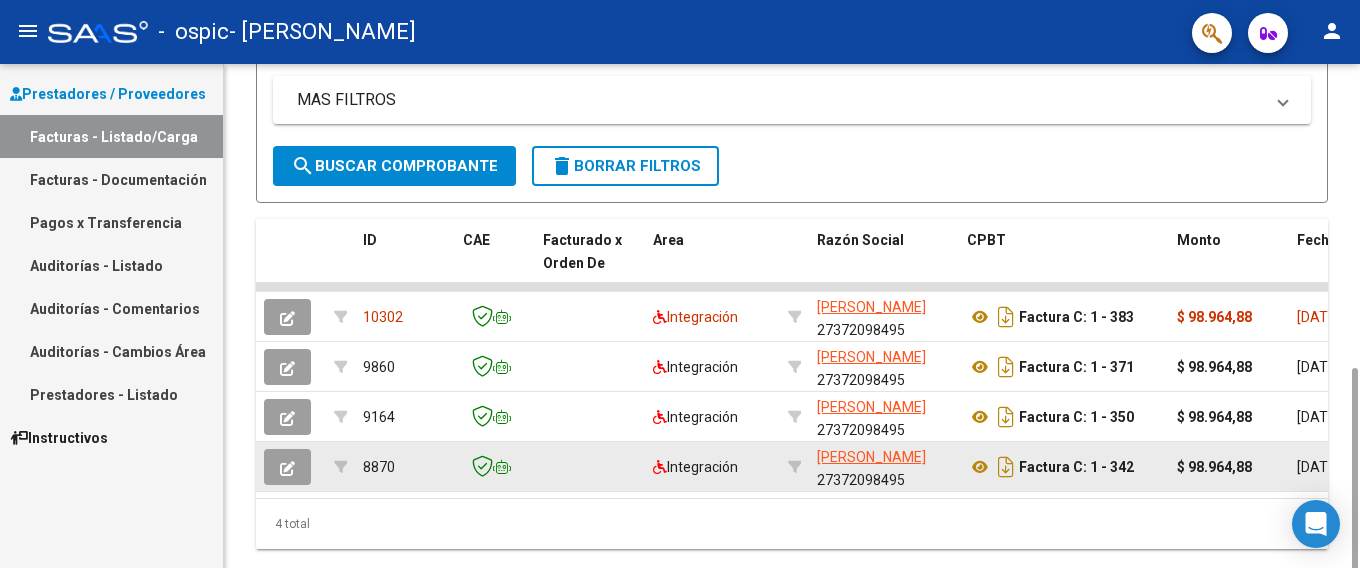 scroll, scrollTop: 462, scrollLeft: 0, axis: vertical 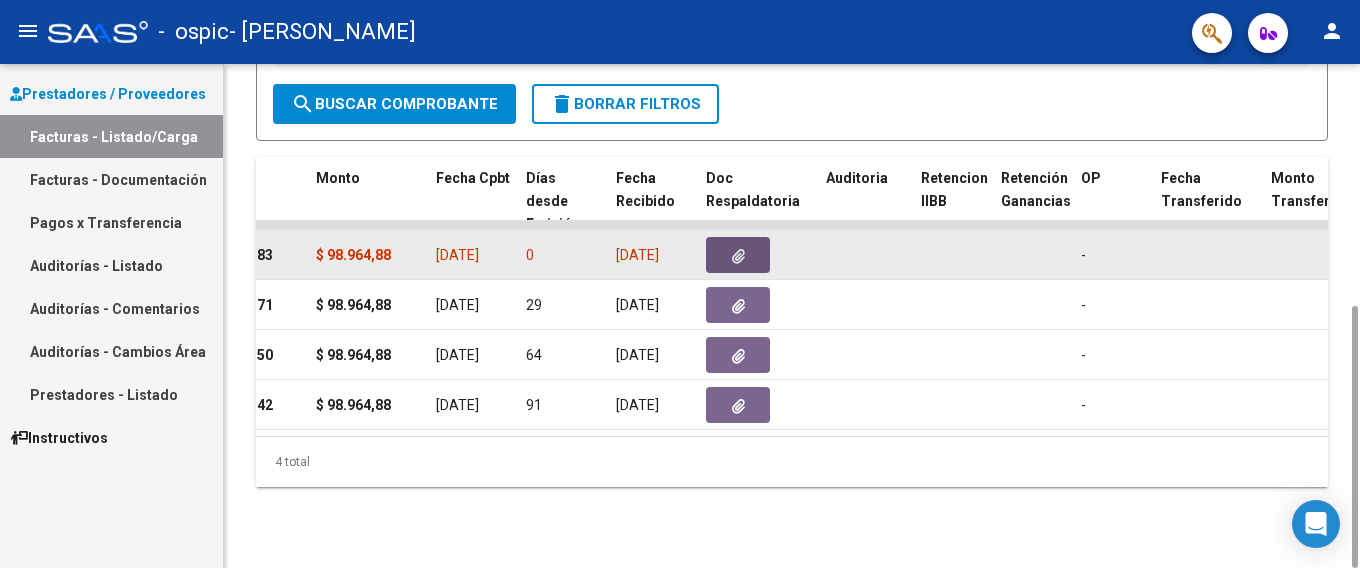 click 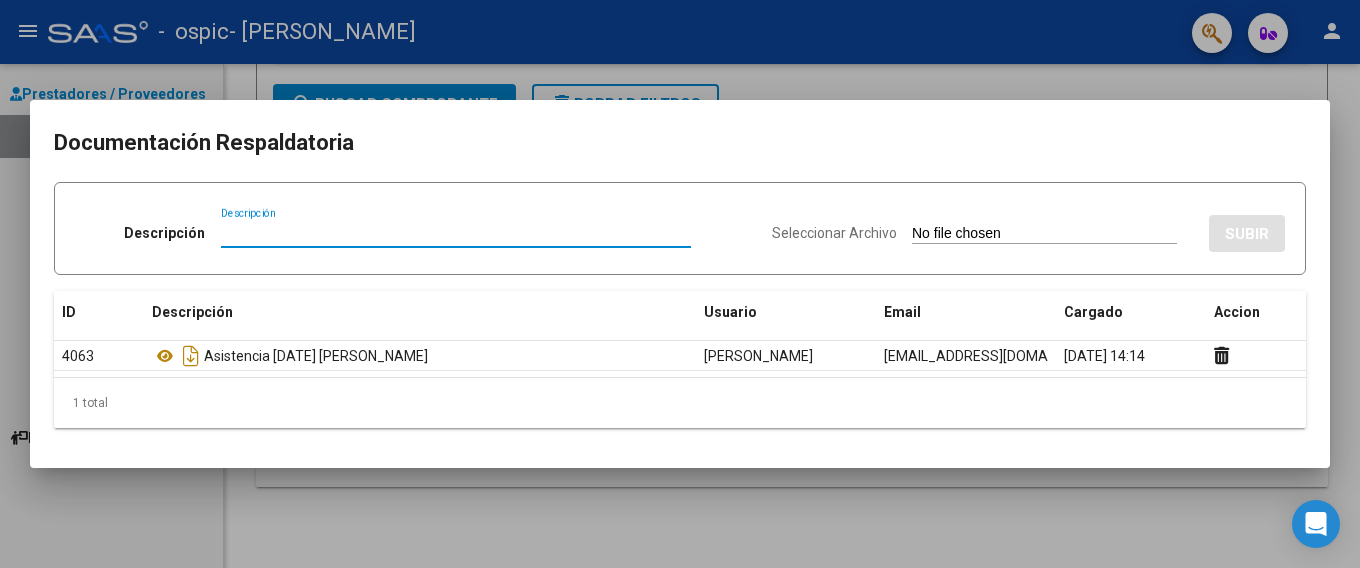 drag, startPoint x: 817, startPoint y: 135, endPoint x: 814, endPoint y: 147, distance: 12.369317 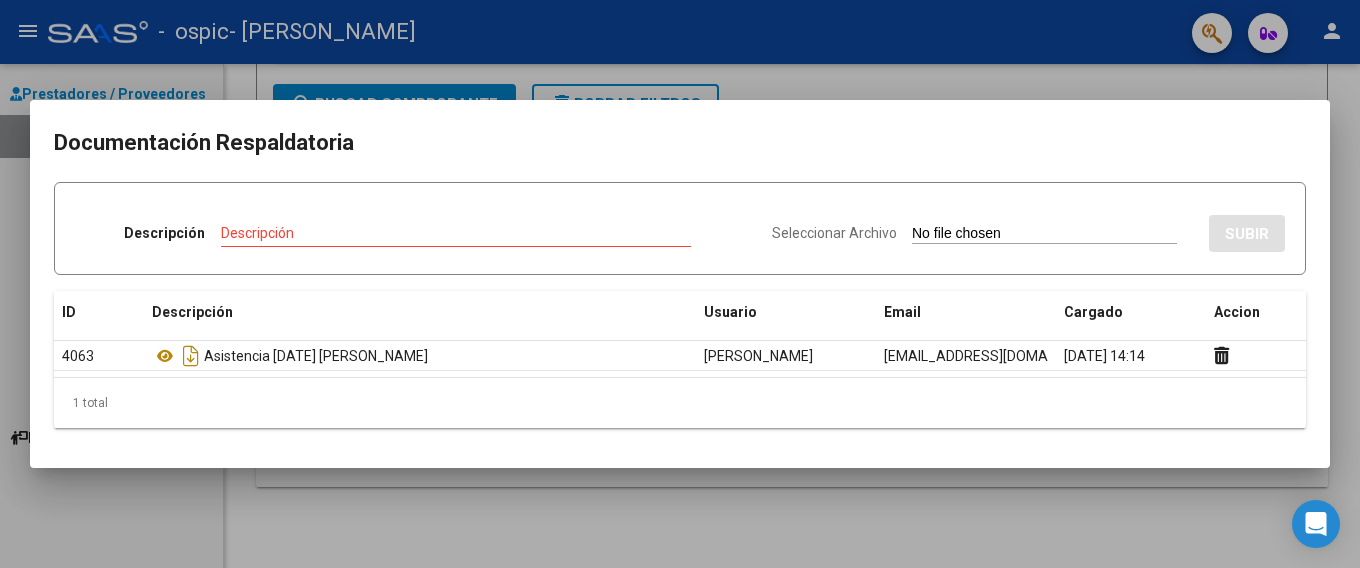 click on "Documentación Respaldatoria" at bounding box center (680, 143) 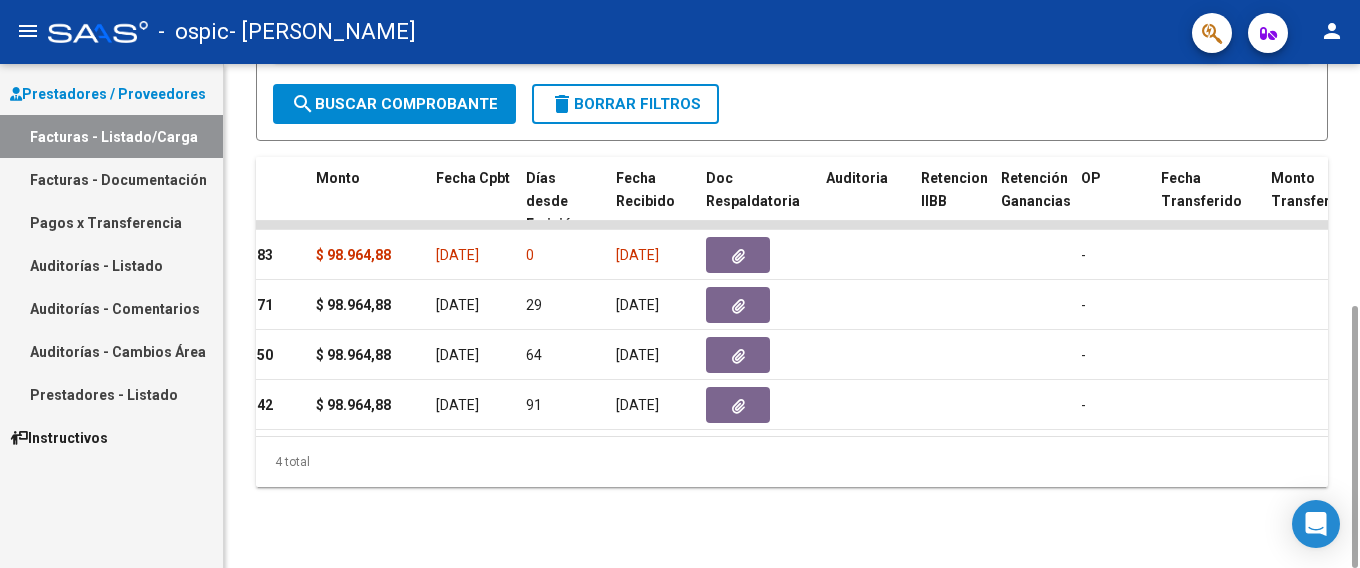 click on "MAS FILTROS  Todos  Con Doc. Respaldatoria Todos  Con Trazabilidad Todos  Asociado a Expediente Sur Auditoría Auditoría Auditoría Id Start date – Auditoría Confirmada Desde / Hasta Start date – Fec. Rec. Desde / Hasta Start date – Fec. Creado Desde / Hasta Start date – Fec. Vencimiento  Desde / Hasta Op Estado Estado Start date – Fec. Confirmado Desde / Hasta Todos  Procesado Por Tesorería Todos  Archivado" 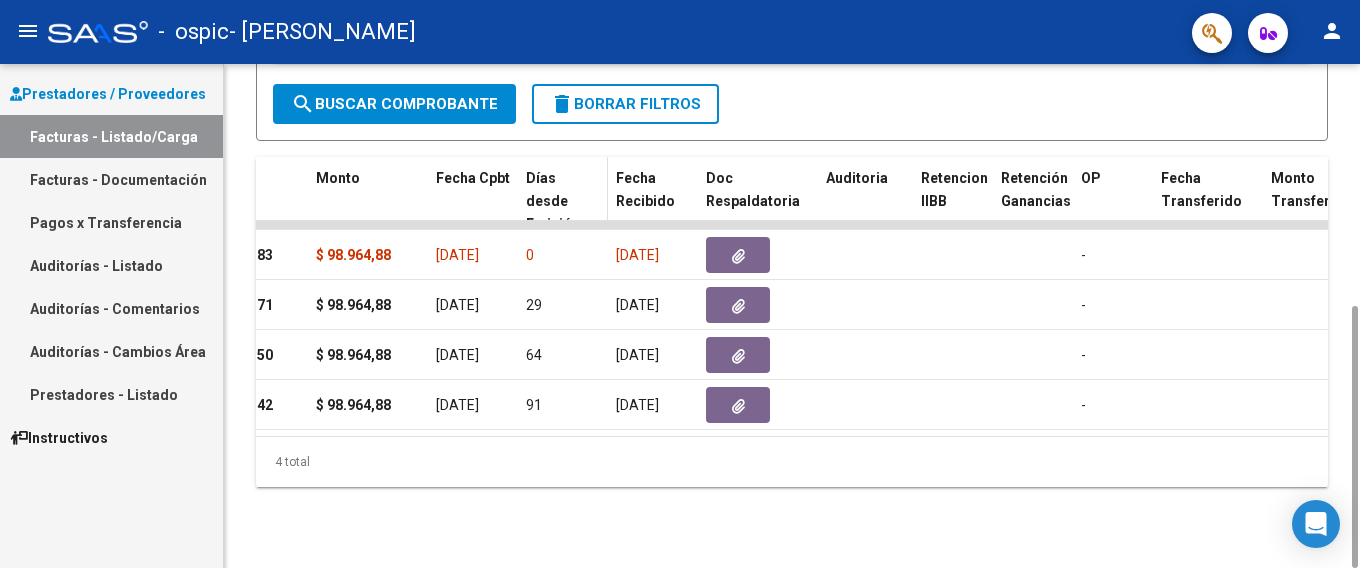 click on "Días desde Emisión" 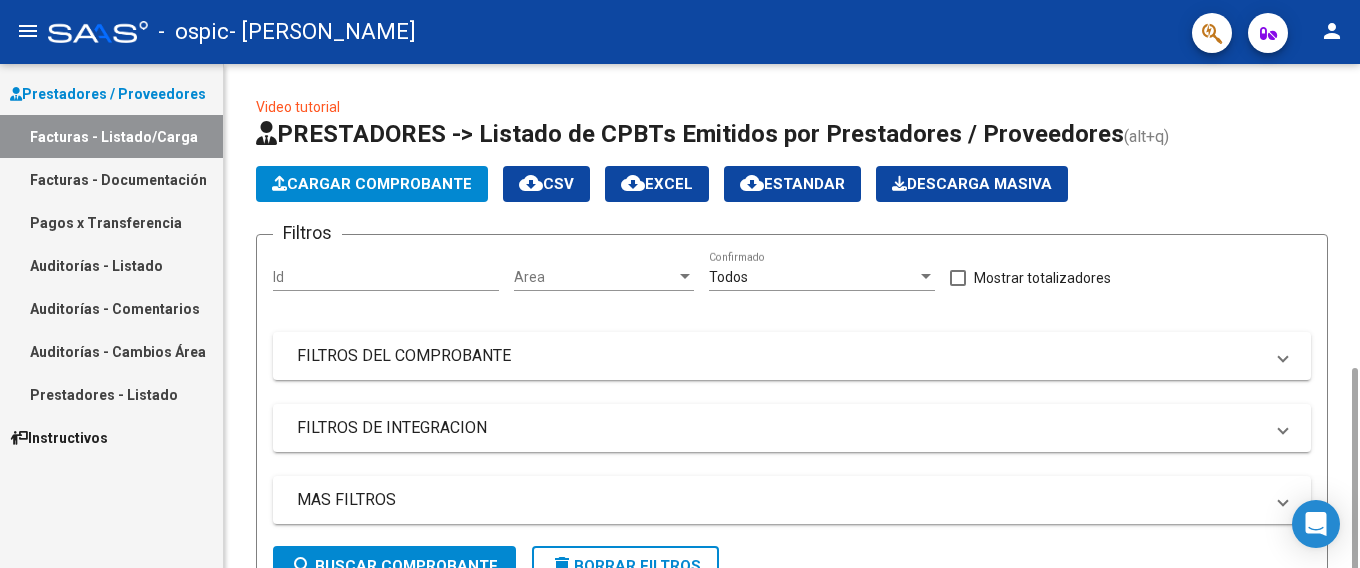 scroll, scrollTop: 462, scrollLeft: 0, axis: vertical 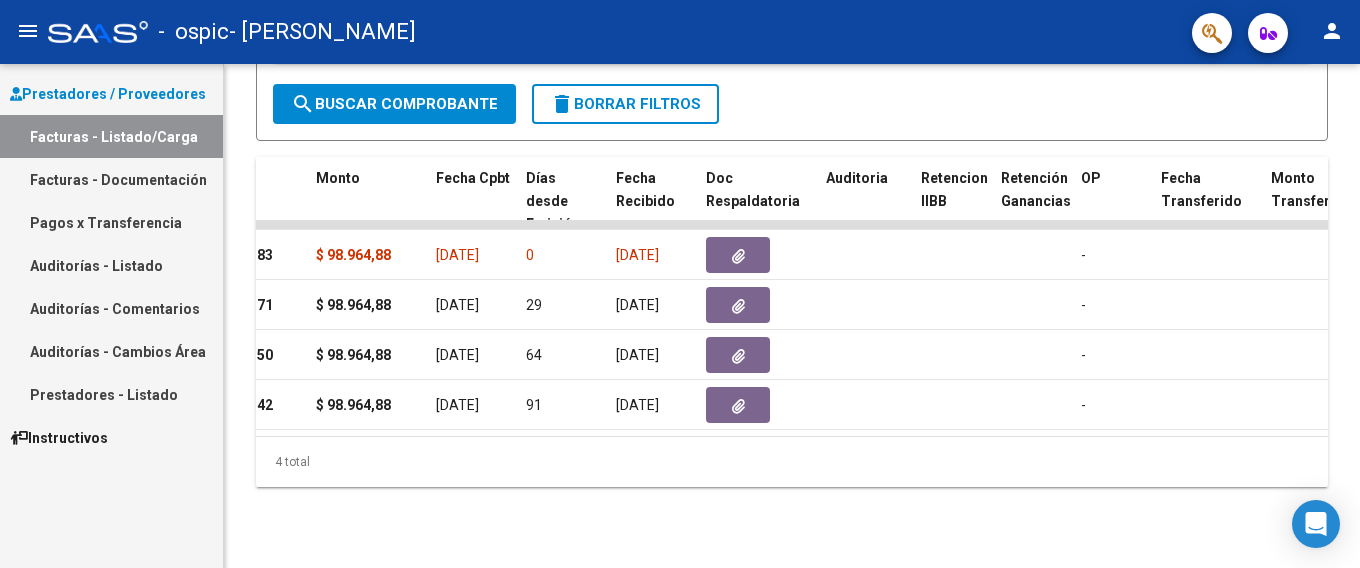 click on "Prestadores / Proveedores" at bounding box center (108, 94) 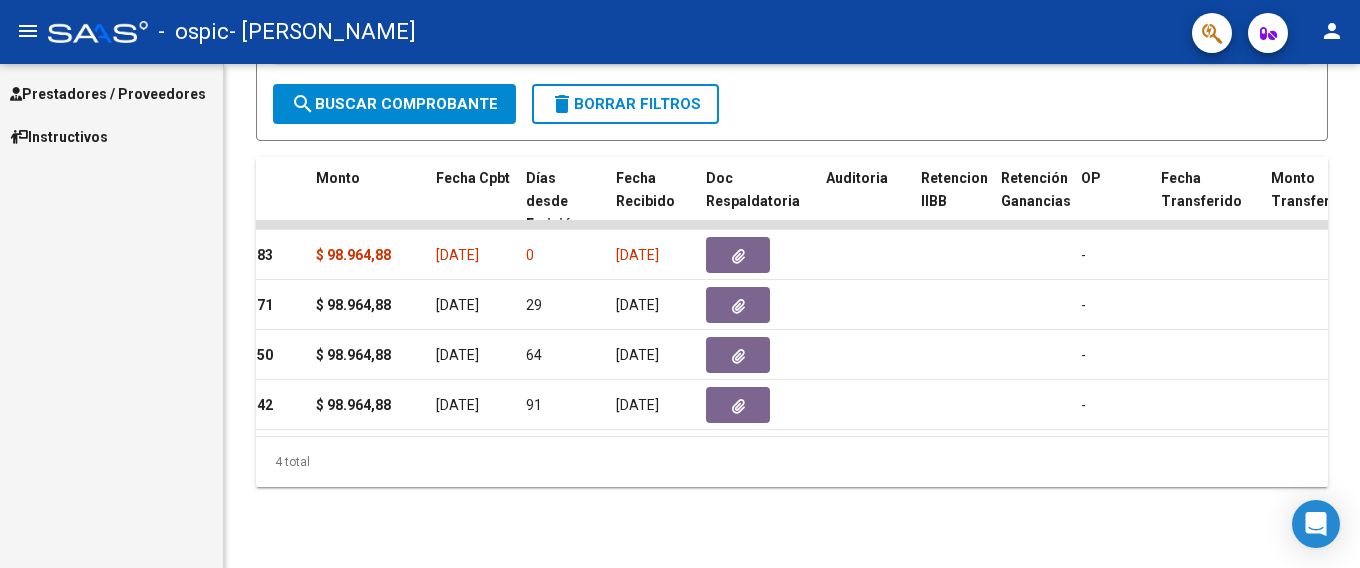 click on "Prestadores / Proveedores" at bounding box center (108, 94) 